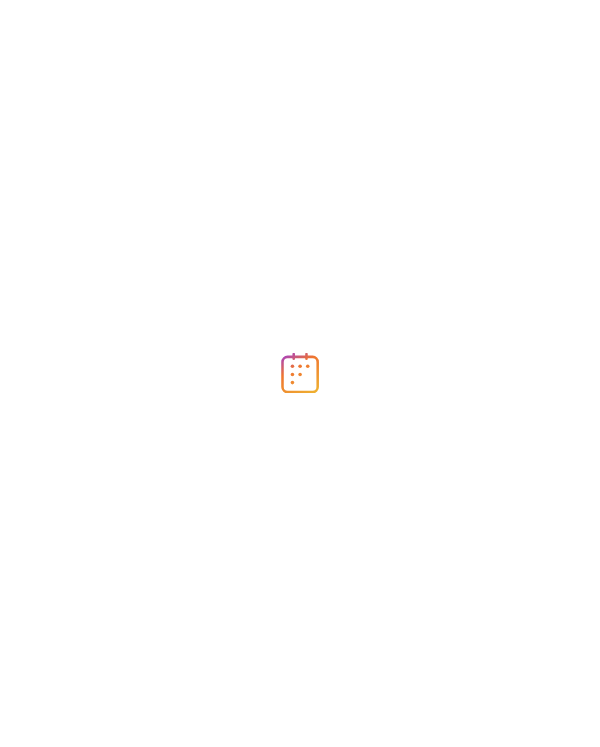 scroll, scrollTop: 0, scrollLeft: 0, axis: both 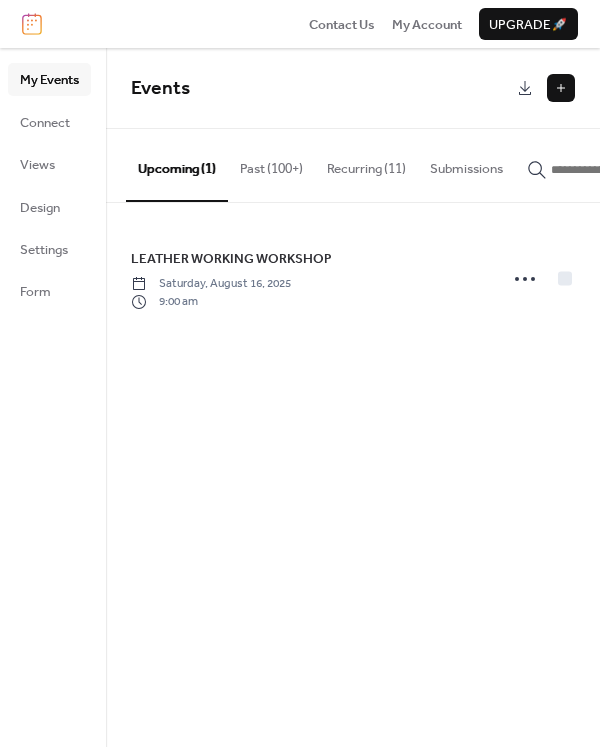 click on "Recurring (11)" at bounding box center (366, 164) 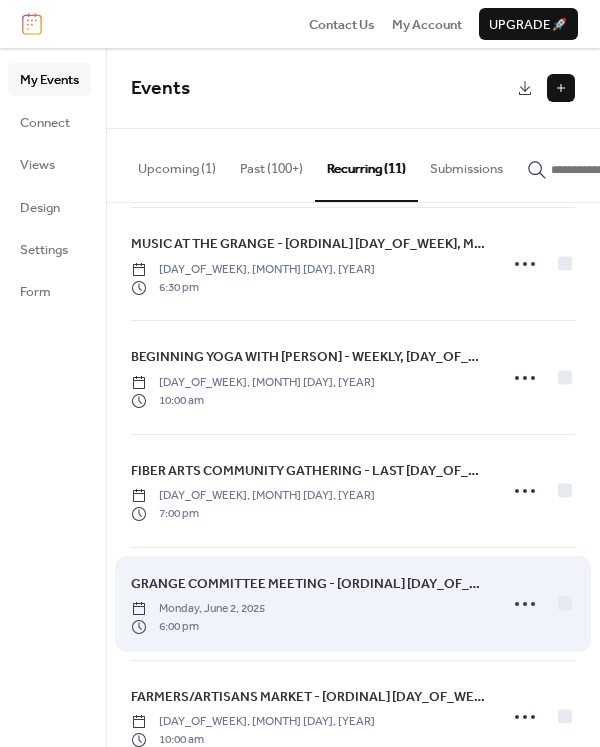 scroll, scrollTop: 0, scrollLeft: 0, axis: both 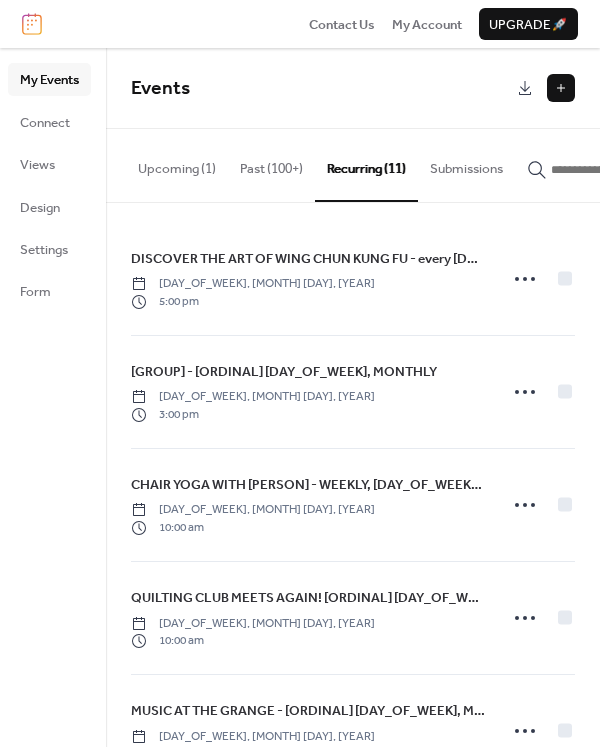 click on "Upcoming (1)" at bounding box center (177, 164) 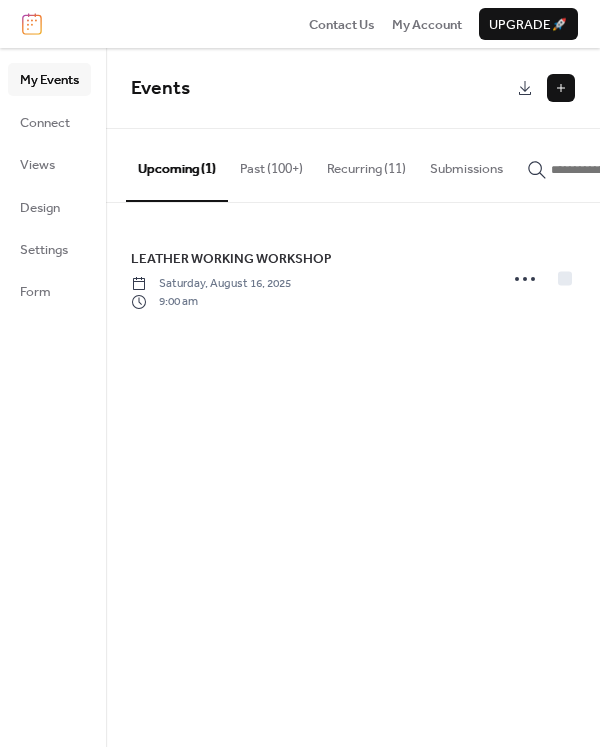 click on "Past (100+)" at bounding box center [271, 164] 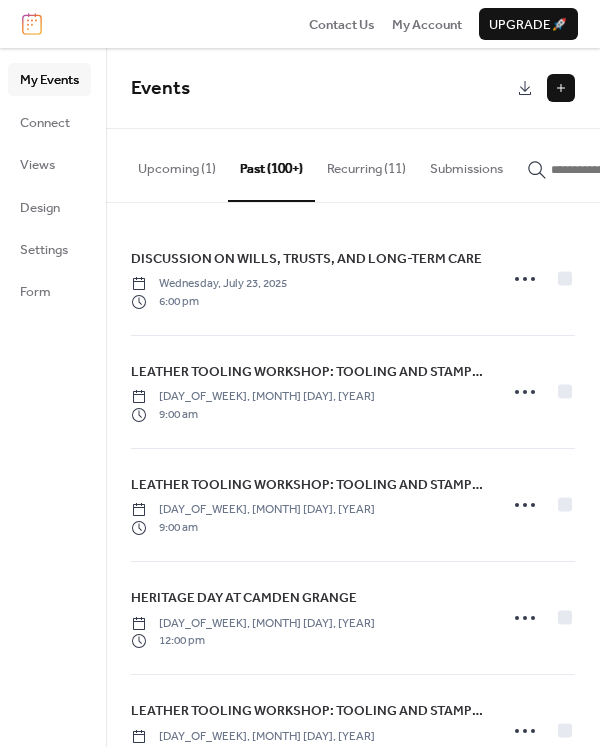 click at bounding box center [611, 170] 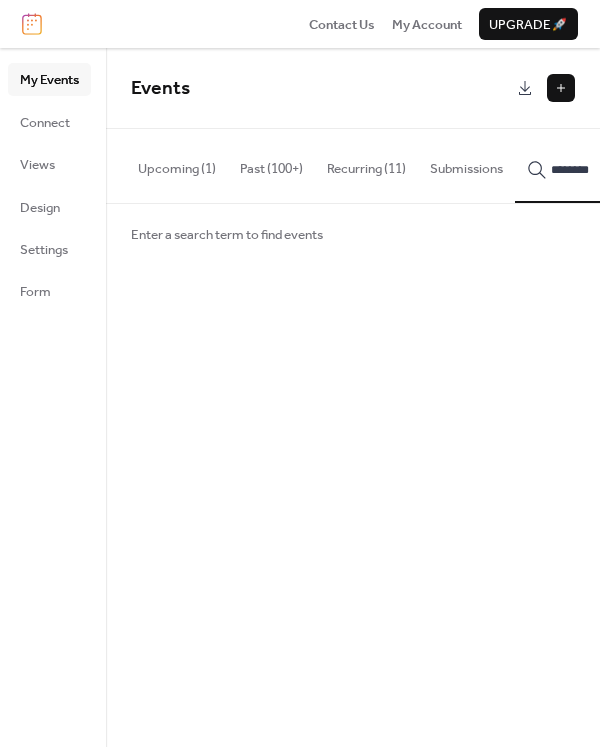 scroll, scrollTop: 0, scrollLeft: 2, axis: horizontal 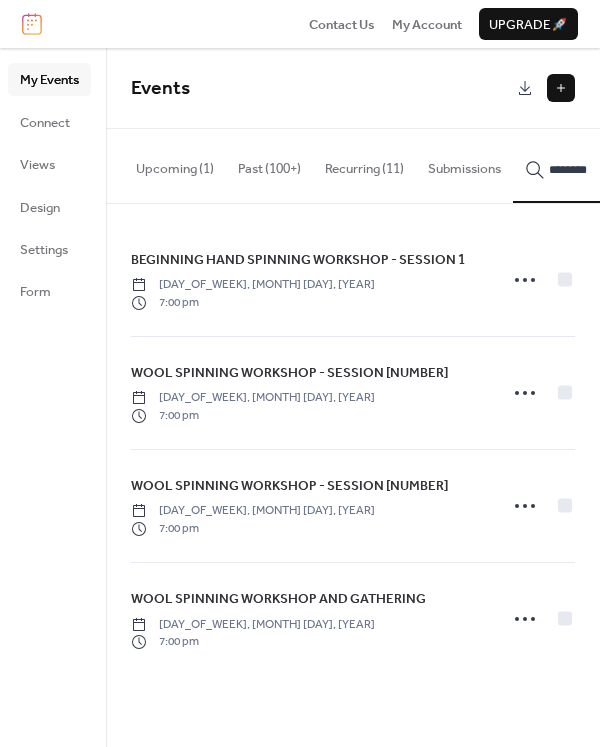 type on "********" 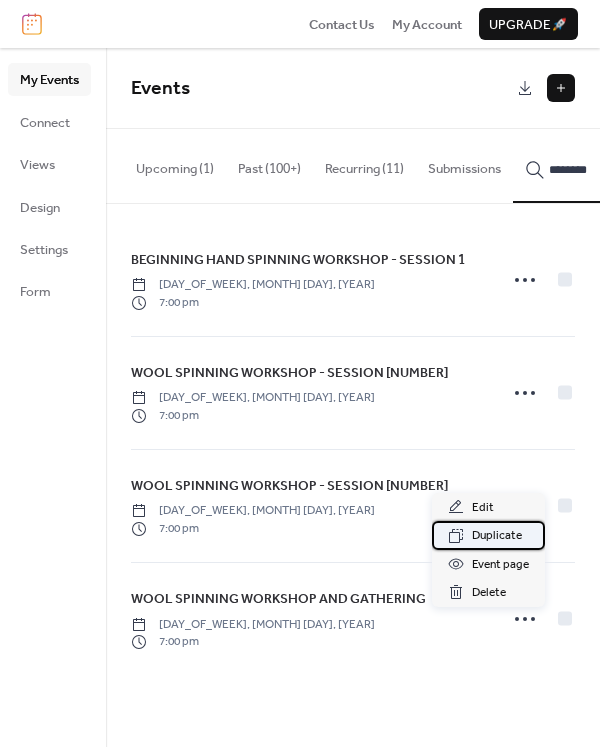 click on "Duplicate" at bounding box center [497, 536] 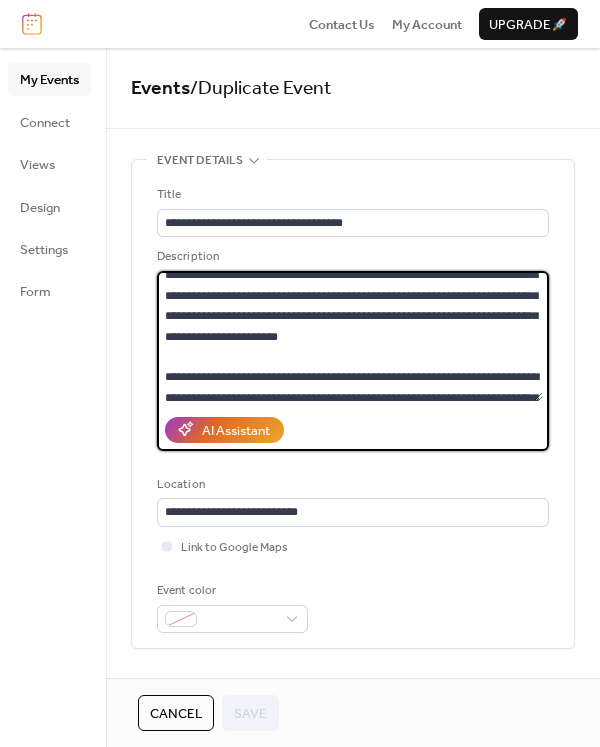scroll, scrollTop: 163, scrollLeft: 0, axis: vertical 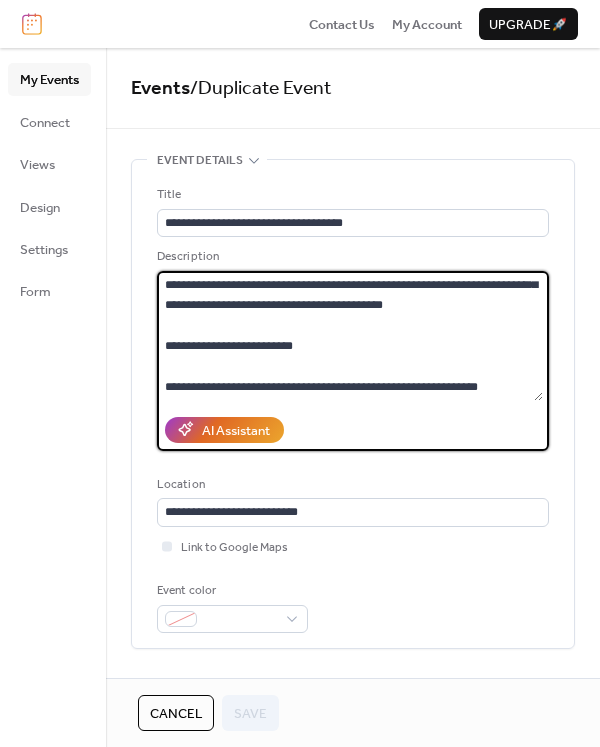 drag, startPoint x: 164, startPoint y: 282, endPoint x: 507, endPoint y: 412, distance: 366.8092 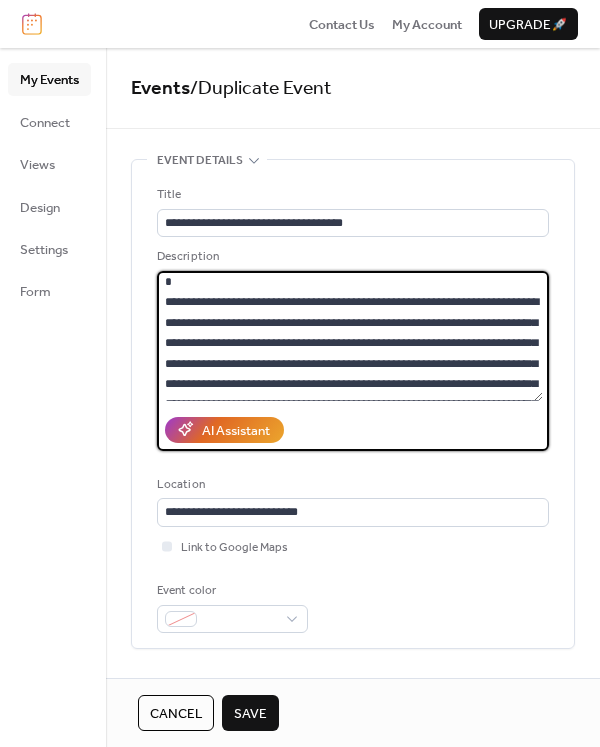 scroll, scrollTop: 0, scrollLeft: 0, axis: both 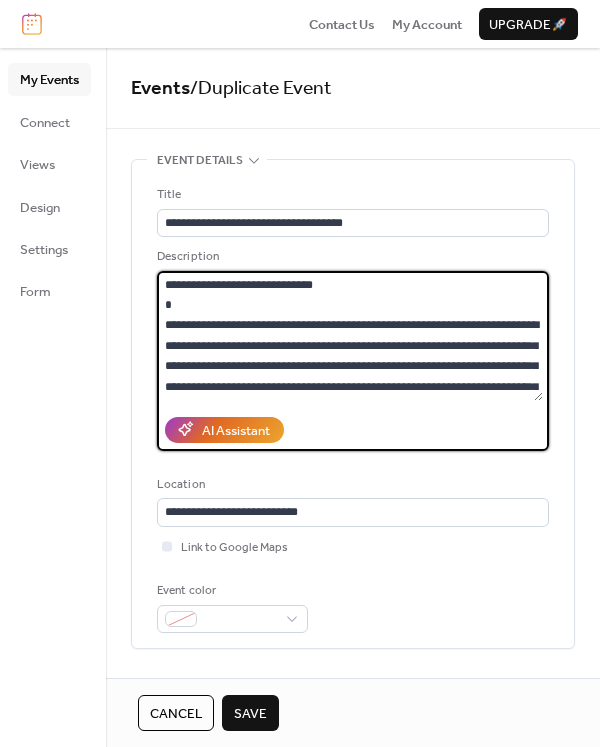 drag, startPoint x: 163, startPoint y: 283, endPoint x: 412, endPoint y: 288, distance: 249.0502 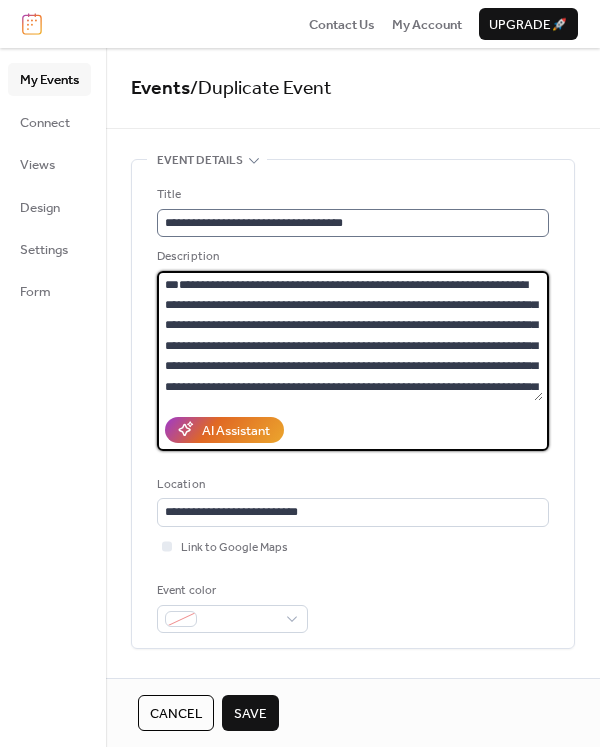 type on "**********" 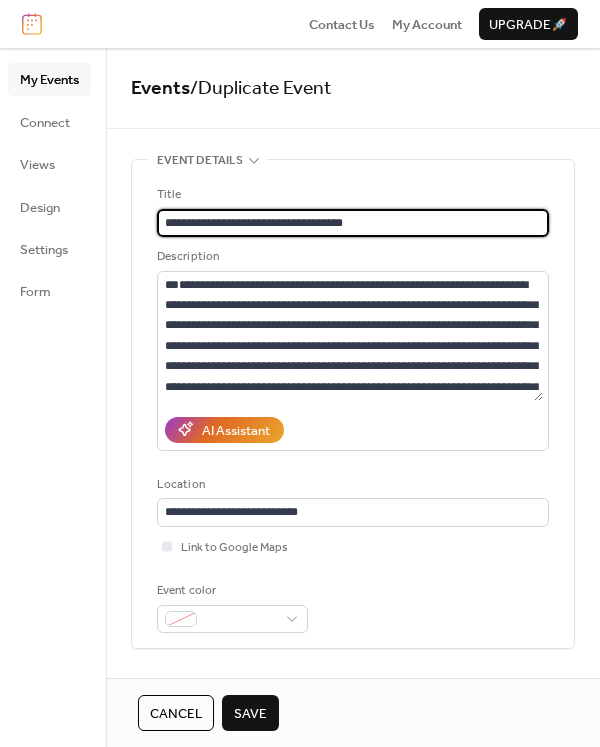 drag, startPoint x: 165, startPoint y: 222, endPoint x: 474, endPoint y: 231, distance: 309.13104 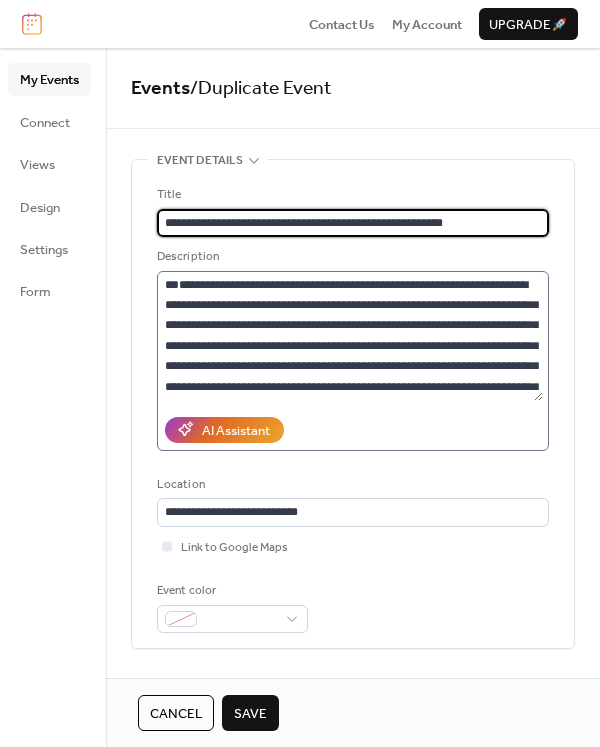 type on "**********" 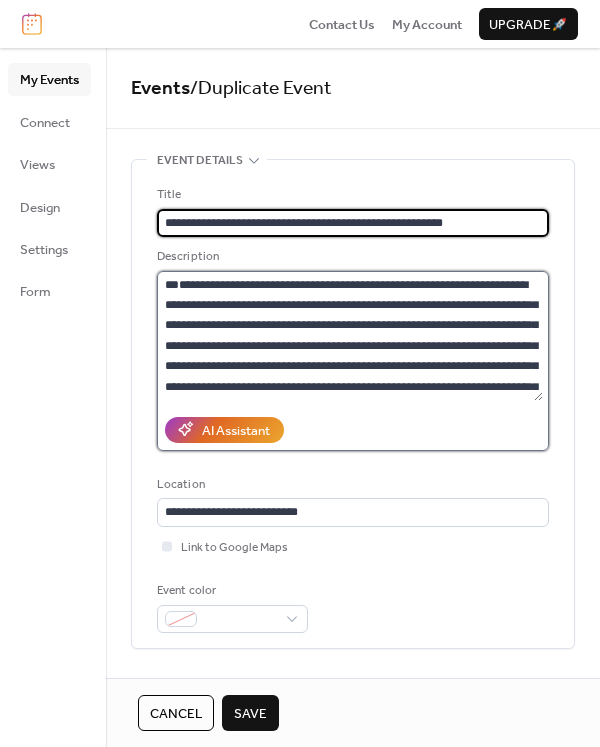 click on "**********" at bounding box center [350, 336] 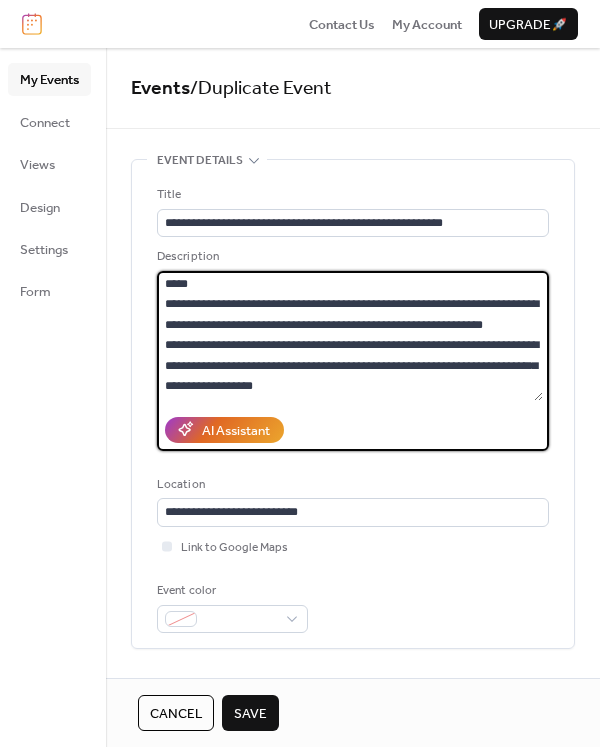scroll, scrollTop: 142, scrollLeft: 0, axis: vertical 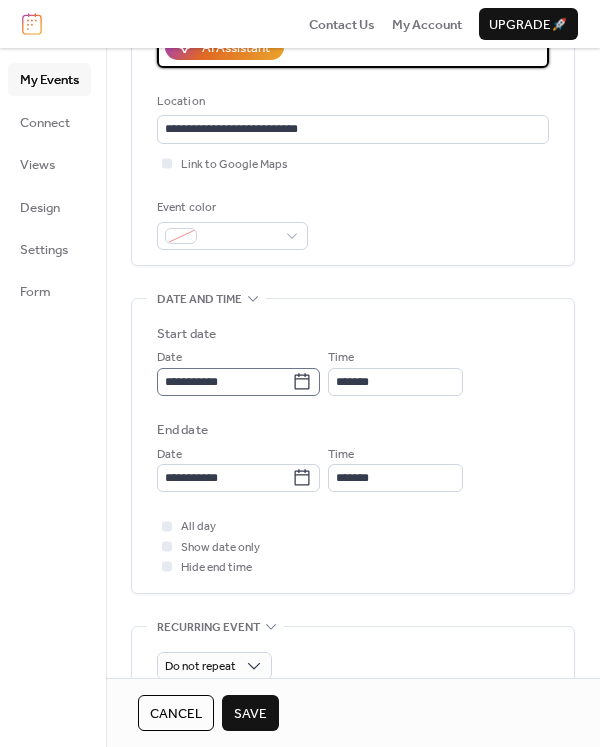 type on "**********" 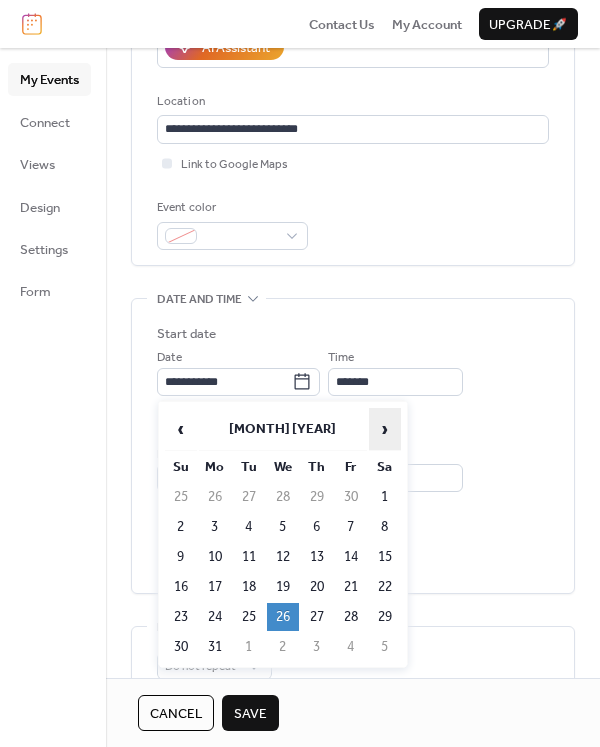 click on "›" at bounding box center [385, 429] 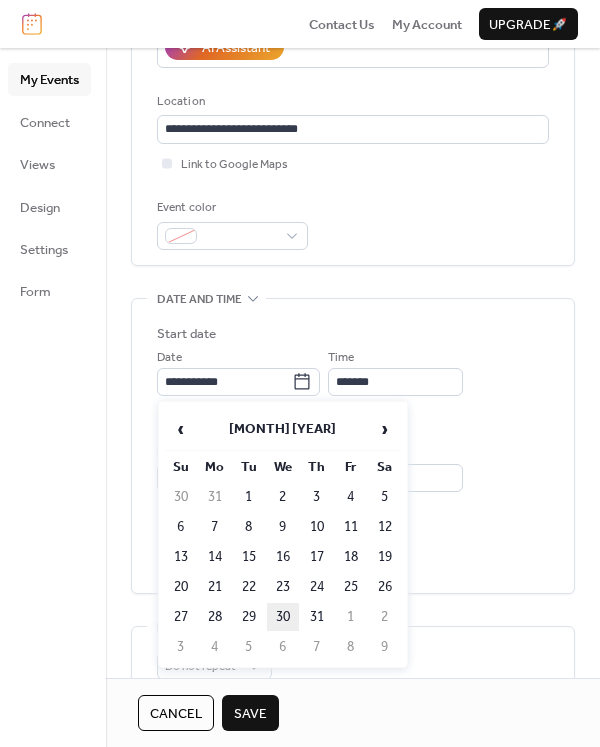 click on "30" at bounding box center [283, 617] 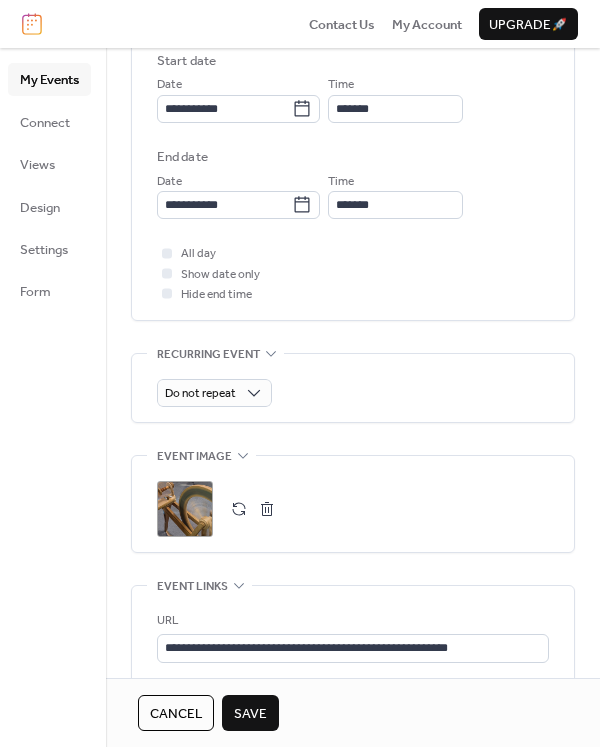 scroll, scrollTop: 676, scrollLeft: 0, axis: vertical 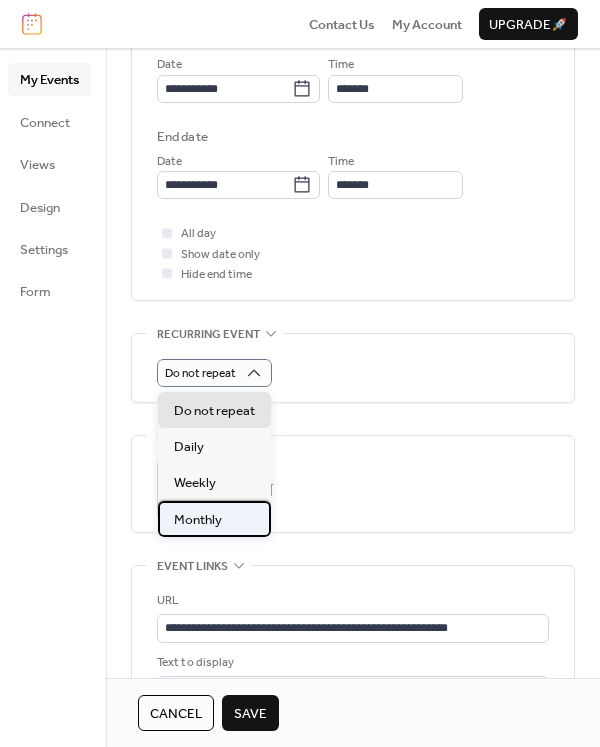 click on "Monthly" at bounding box center (198, 520) 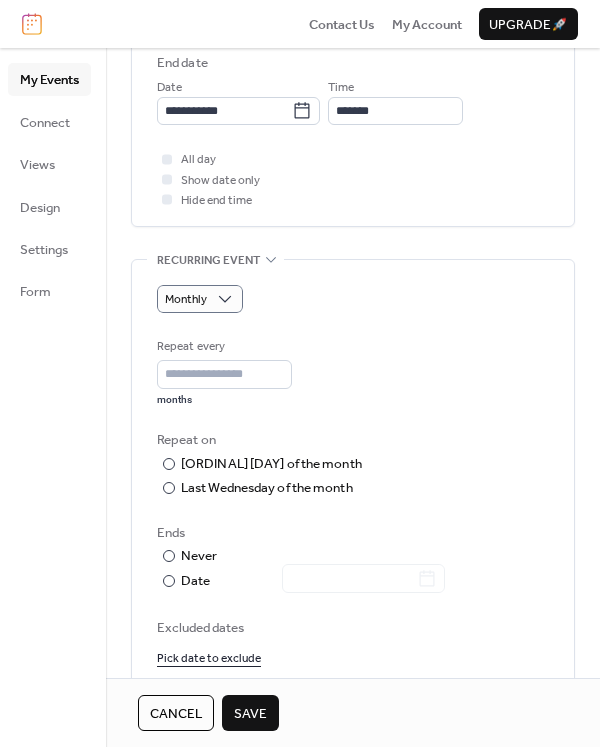 scroll, scrollTop: 761, scrollLeft: 0, axis: vertical 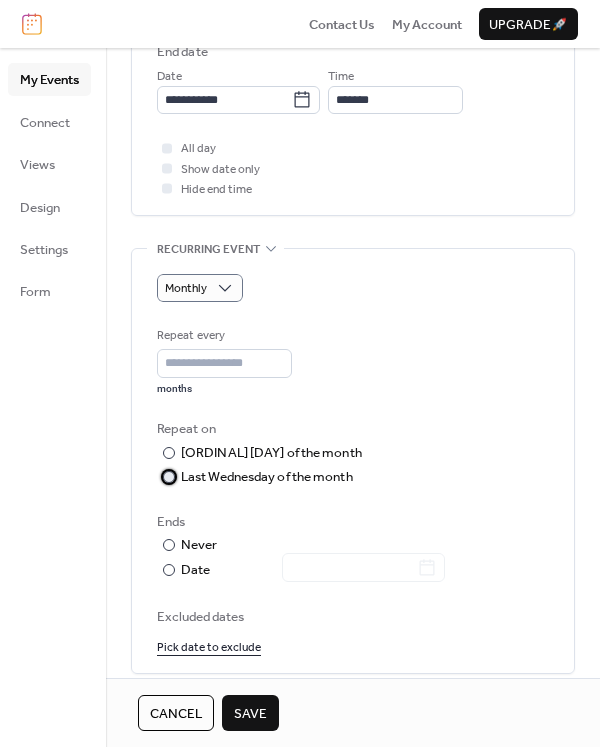 click at bounding box center (169, 477) 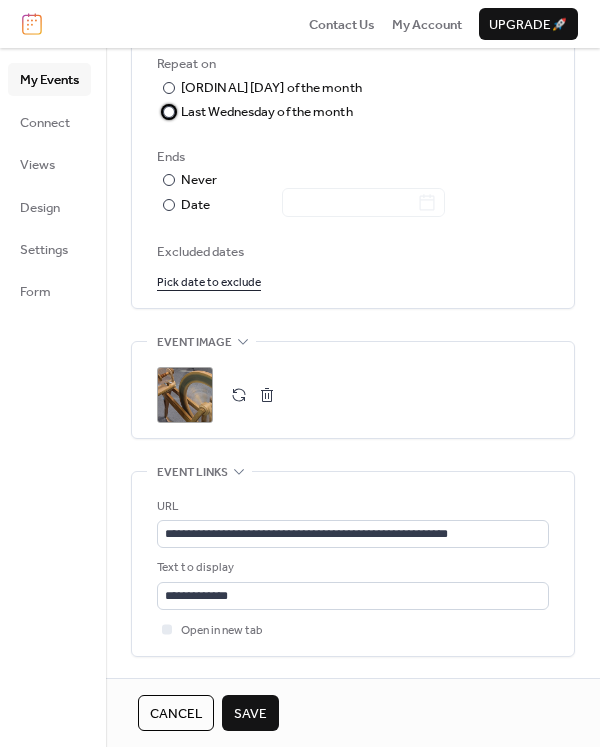 scroll, scrollTop: 1147, scrollLeft: 0, axis: vertical 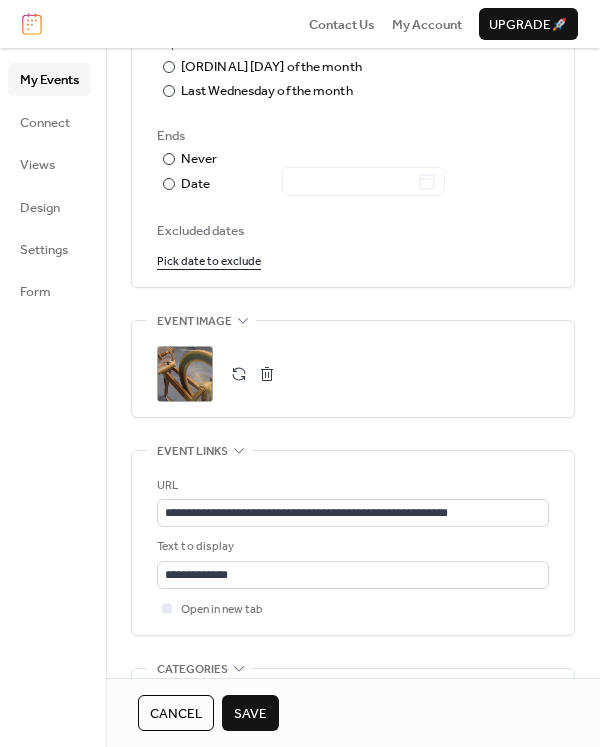 click at bounding box center [267, 374] 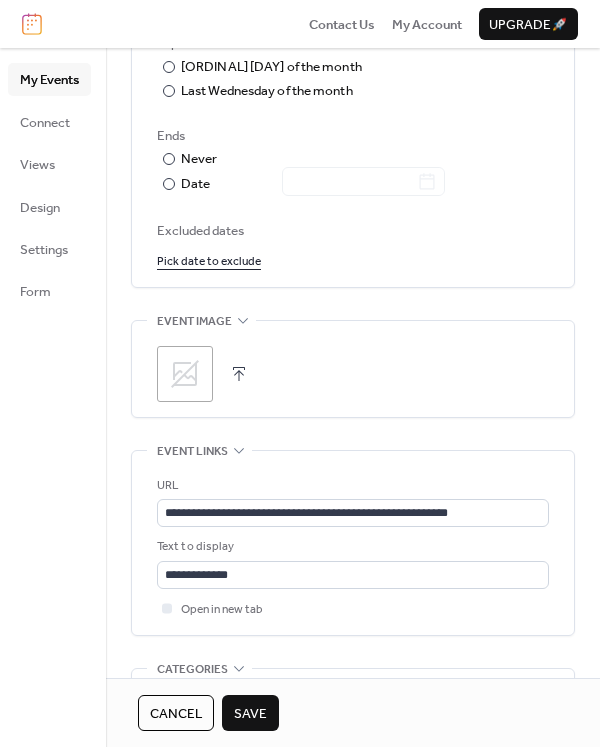 click at bounding box center [239, 374] 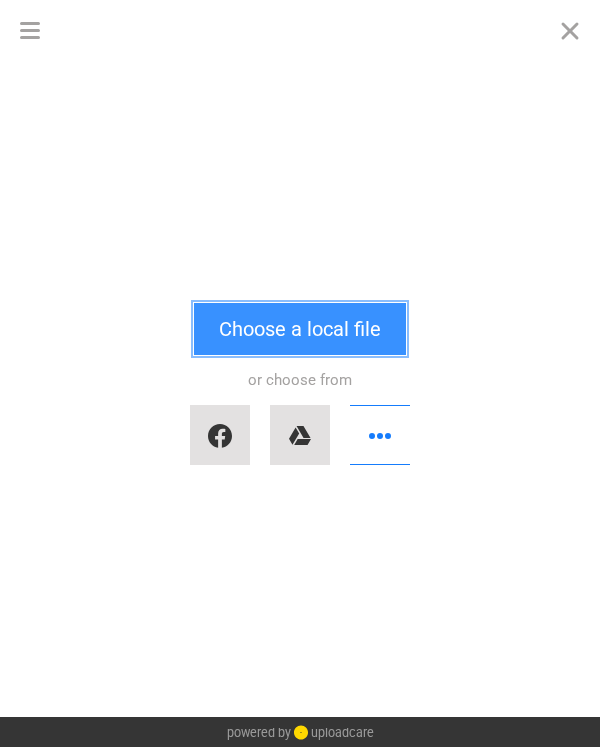 click on "Choose a local file" at bounding box center (300, 329) 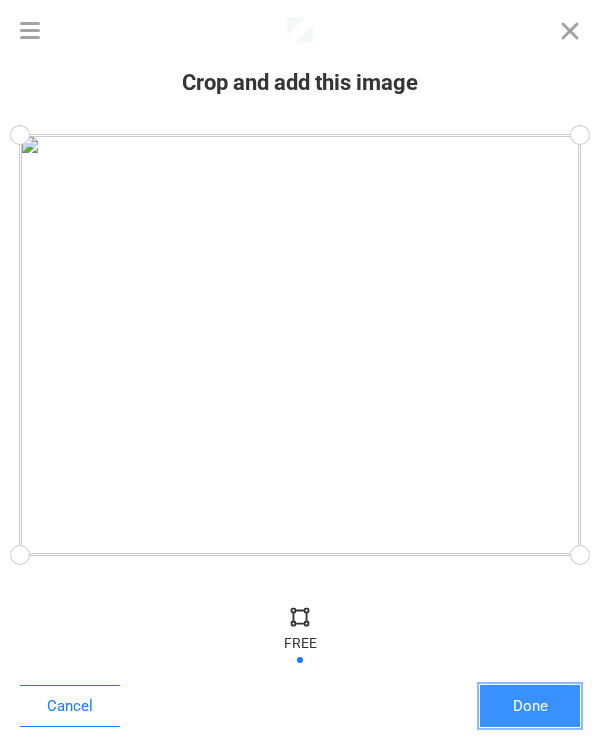 click on "Done" at bounding box center (530, 706) 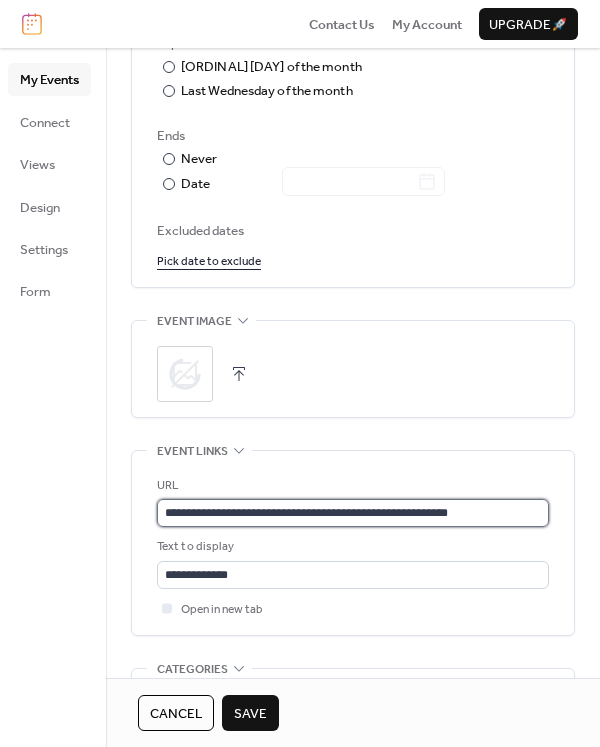 click on "**********" at bounding box center [353, 513] 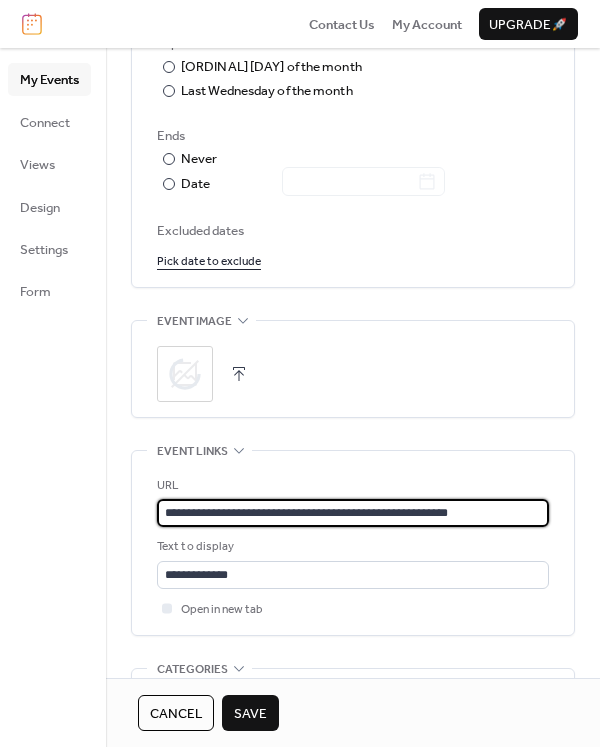 click on "**********" at bounding box center (353, 513) 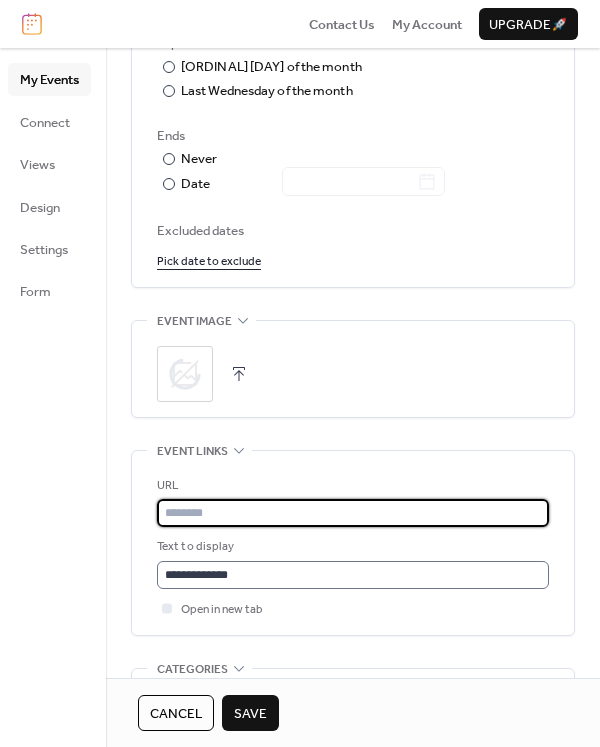 type 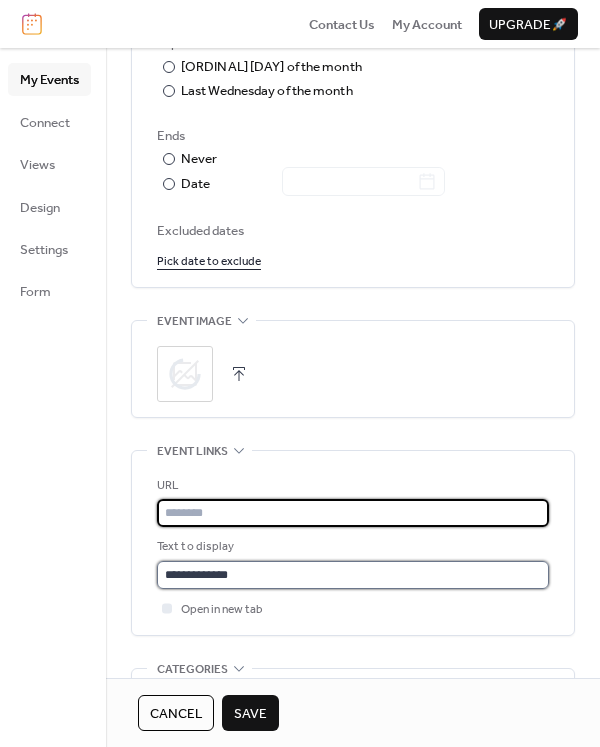 click on "**********" at bounding box center [353, 575] 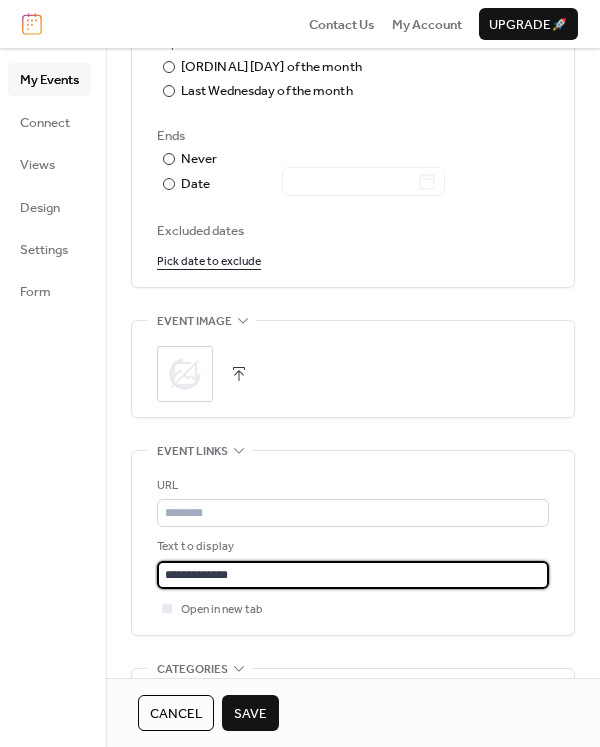click on "**********" at bounding box center (353, 575) 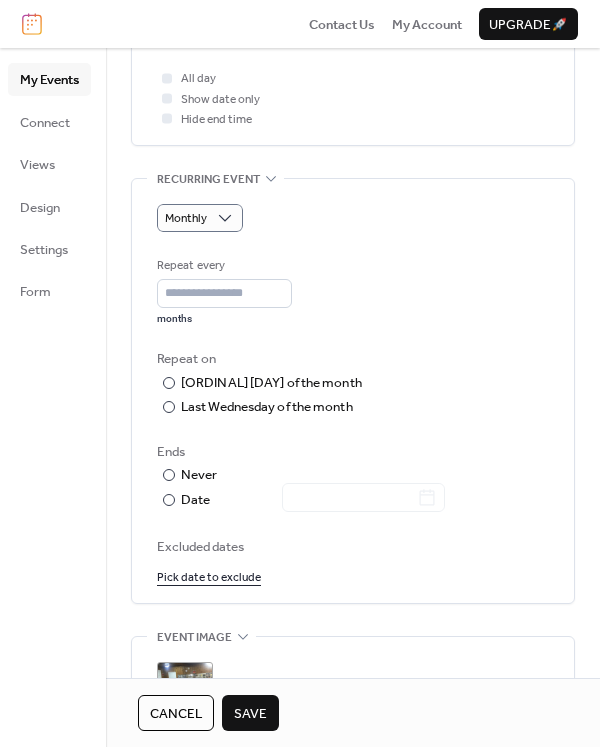 scroll, scrollTop: 830, scrollLeft: 0, axis: vertical 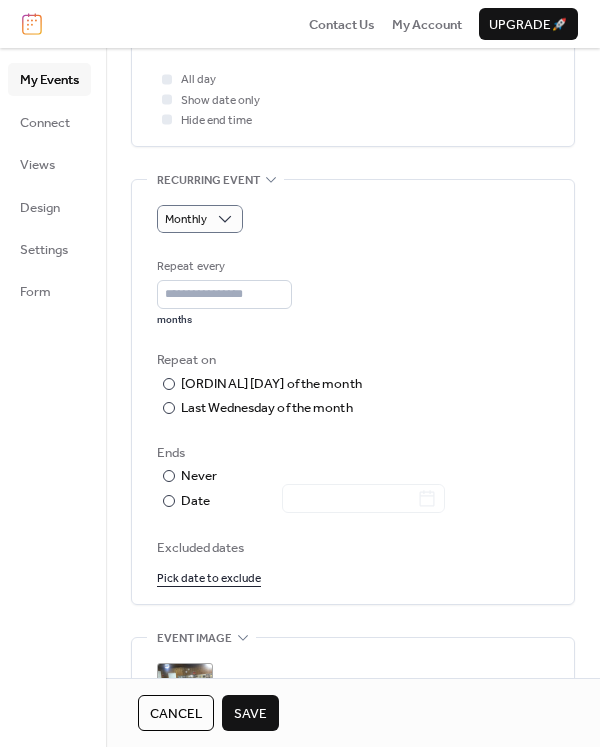 type 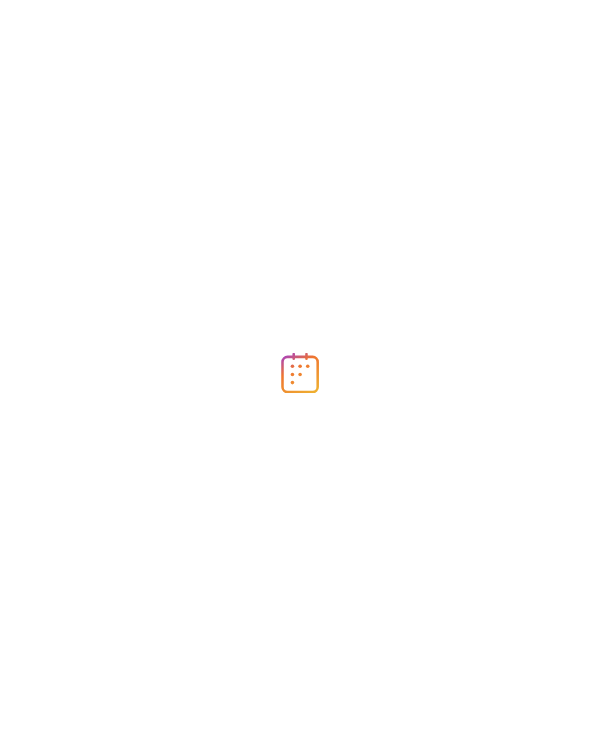 scroll, scrollTop: 0, scrollLeft: 0, axis: both 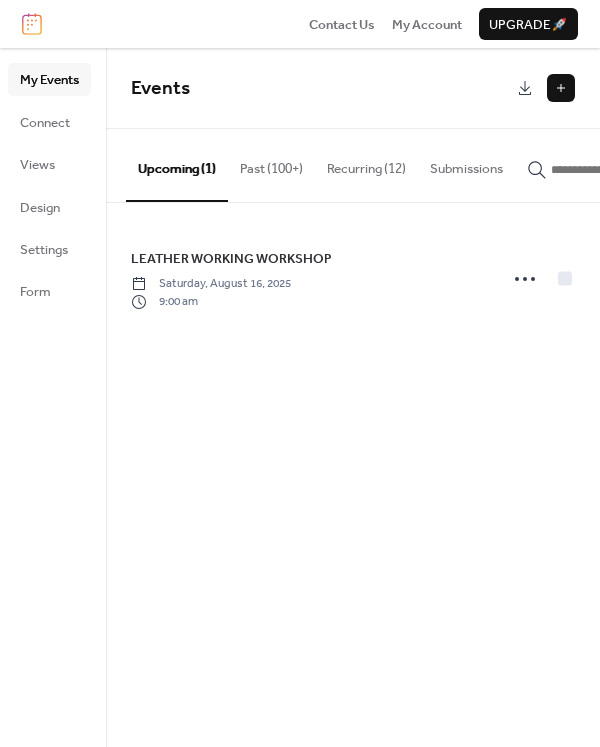click at bounding box center (561, 88) 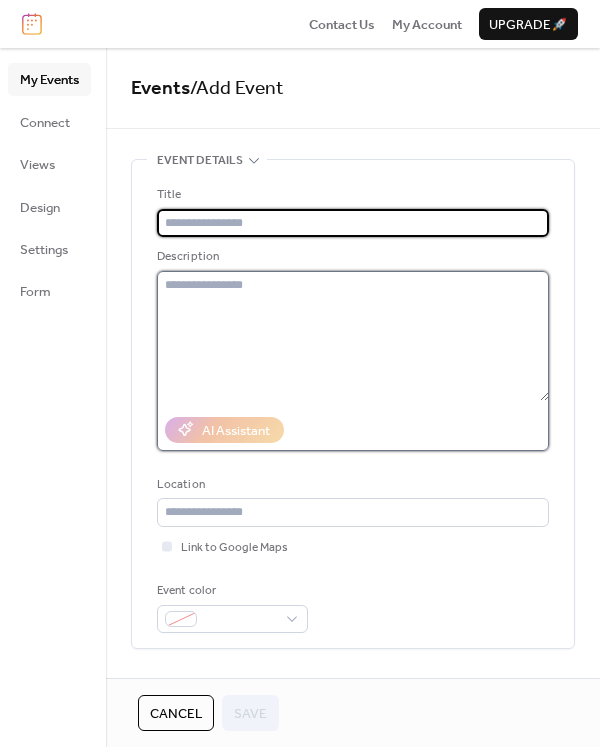 click at bounding box center (353, 336) 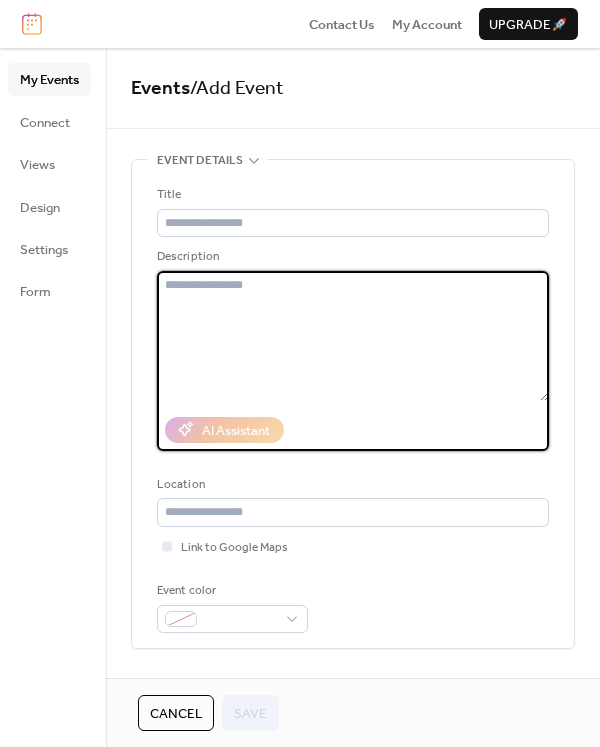 paste on "**********" 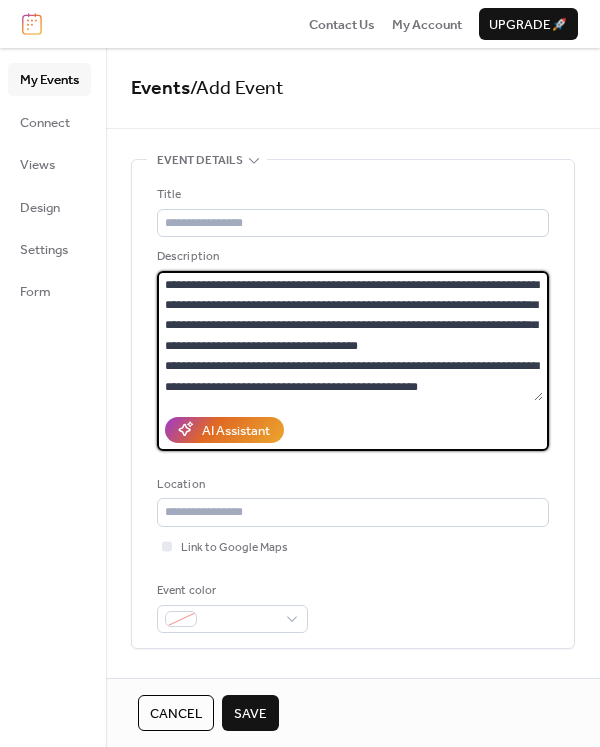 scroll, scrollTop: 0, scrollLeft: 0, axis: both 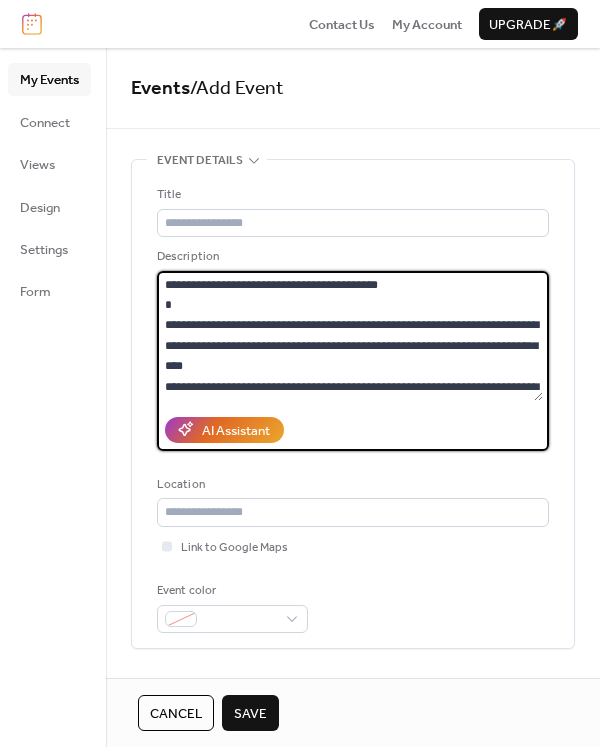 drag, startPoint x: 164, startPoint y: 283, endPoint x: 445, endPoint y: 278, distance: 281.0445 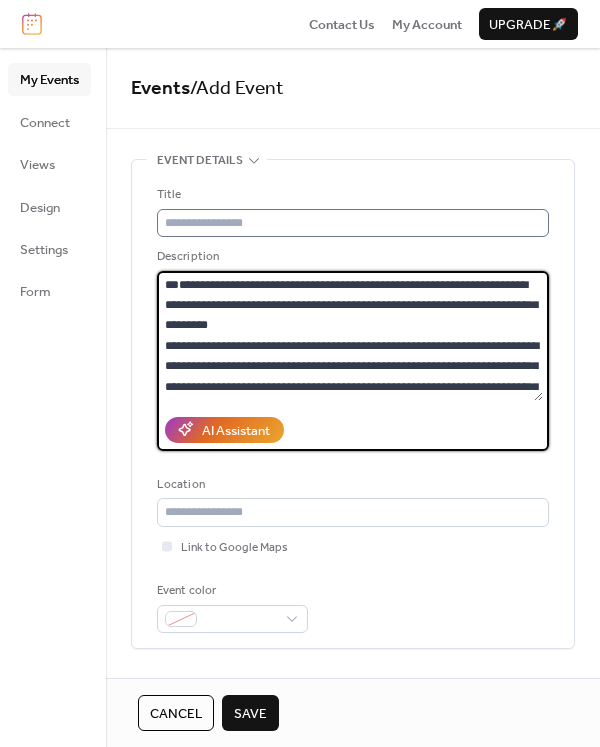 type on "**********" 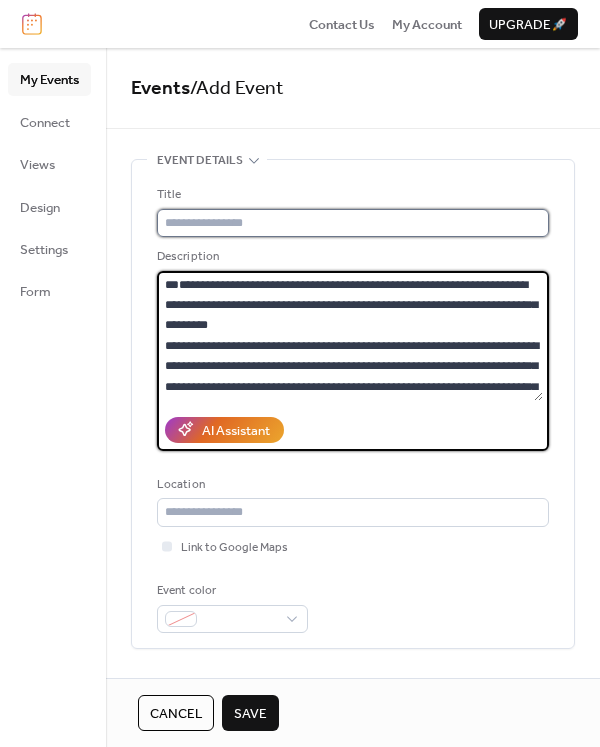 click at bounding box center (353, 223) 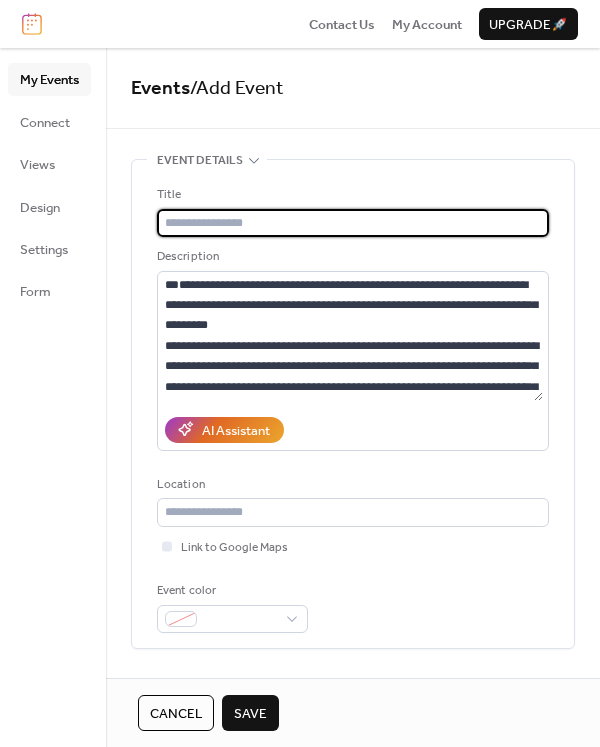 paste on "**********" 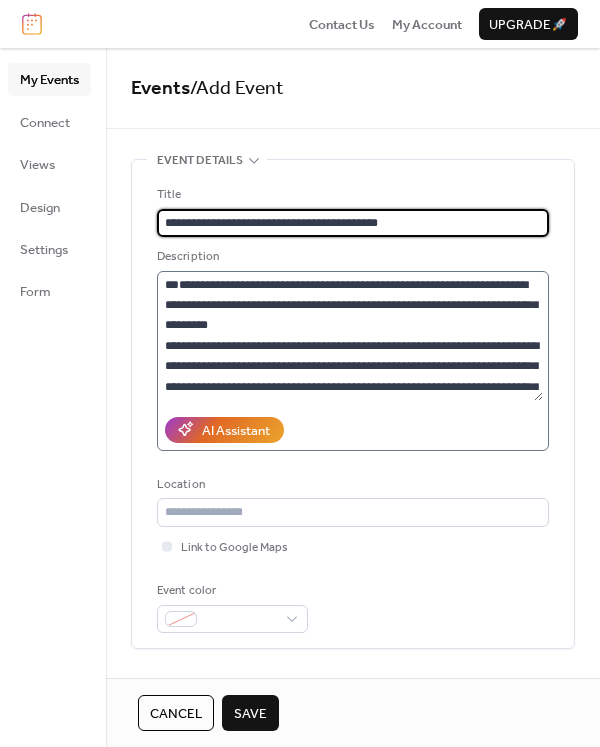 type on "**********" 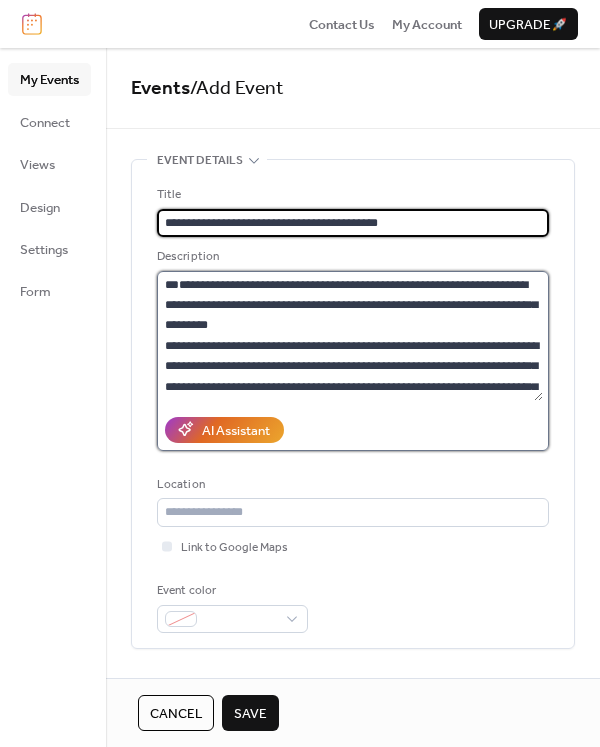 click on "**********" at bounding box center [350, 336] 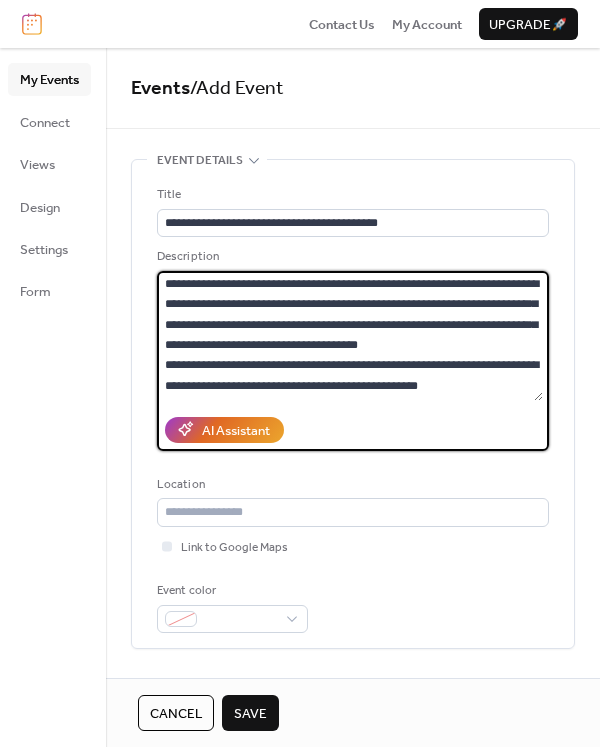 scroll, scrollTop: 81, scrollLeft: 0, axis: vertical 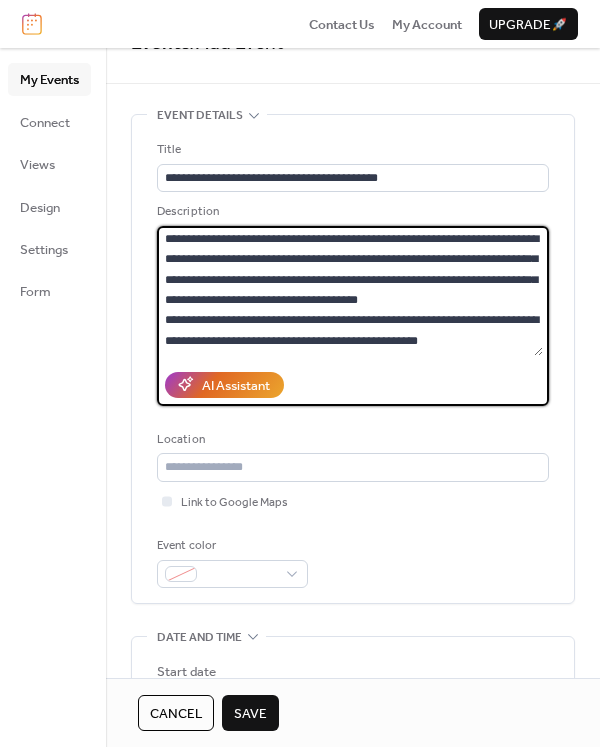 drag, startPoint x: 445, startPoint y: 299, endPoint x: 454, endPoint y: 324, distance: 26.57066 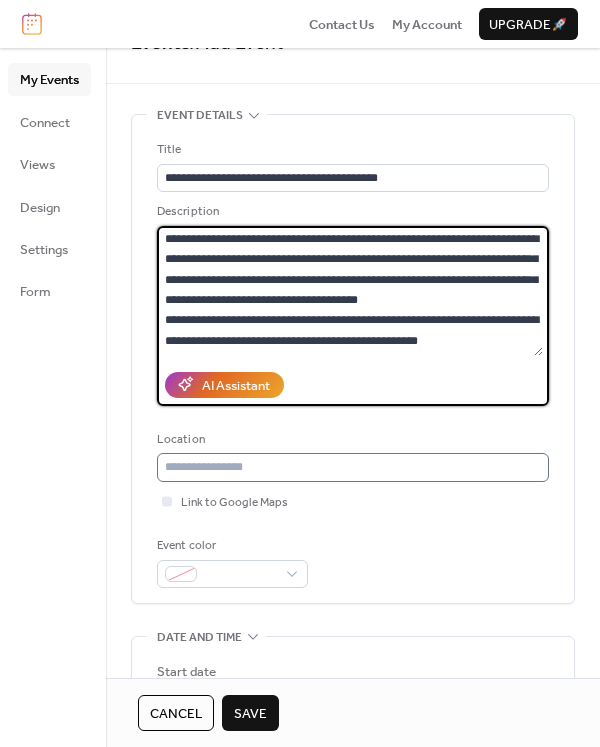 type on "**********" 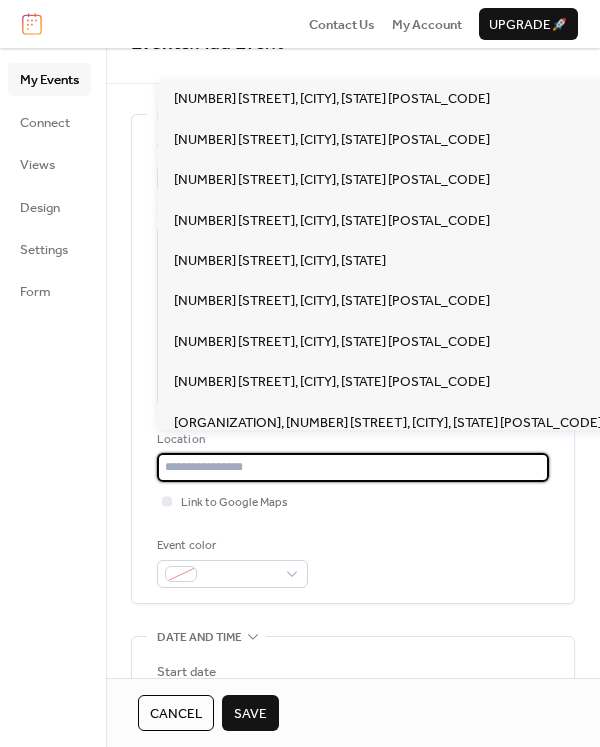 click at bounding box center [353, 467] 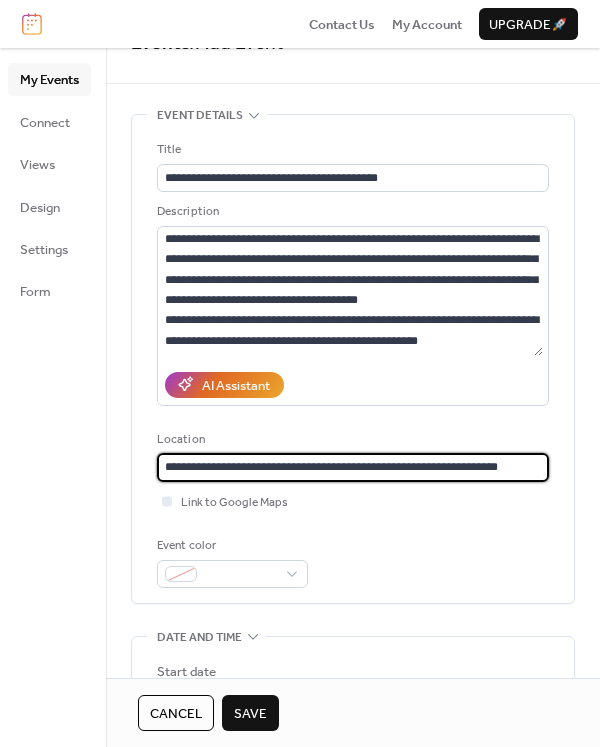 scroll, scrollTop: 1, scrollLeft: 0, axis: vertical 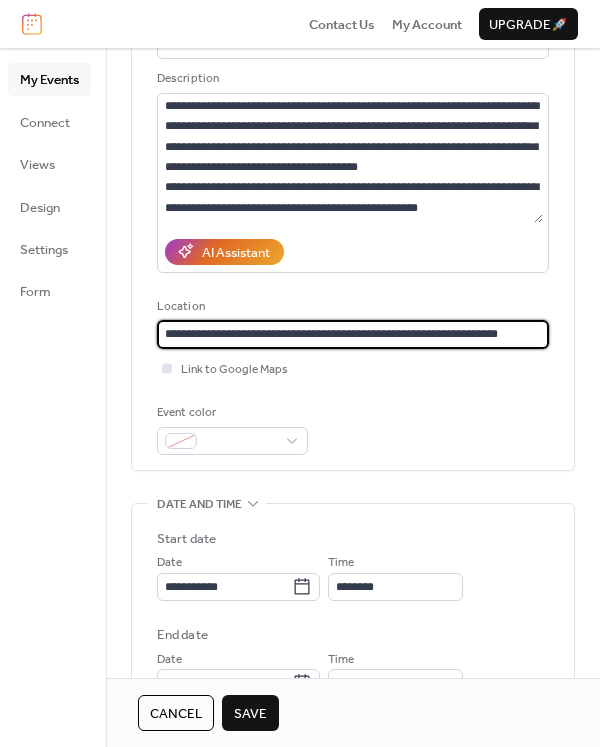 type on "**********" 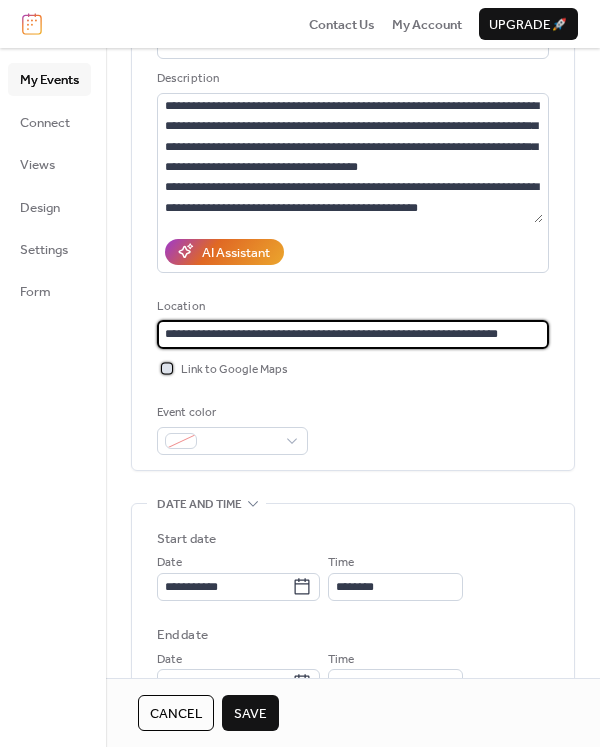 click at bounding box center (167, 368) 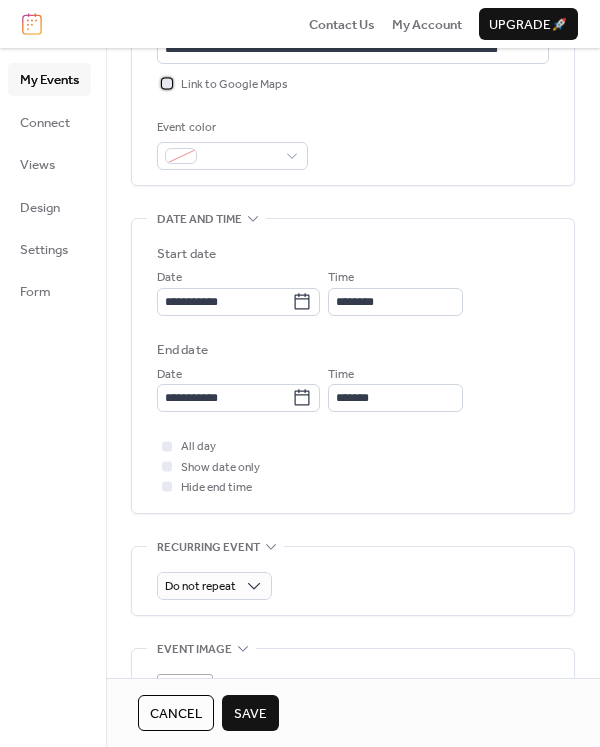 scroll, scrollTop: 476, scrollLeft: 0, axis: vertical 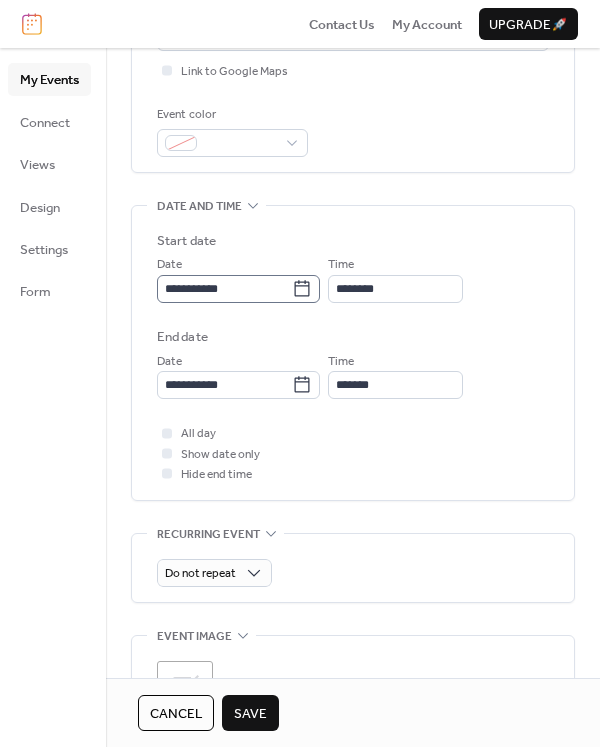 click 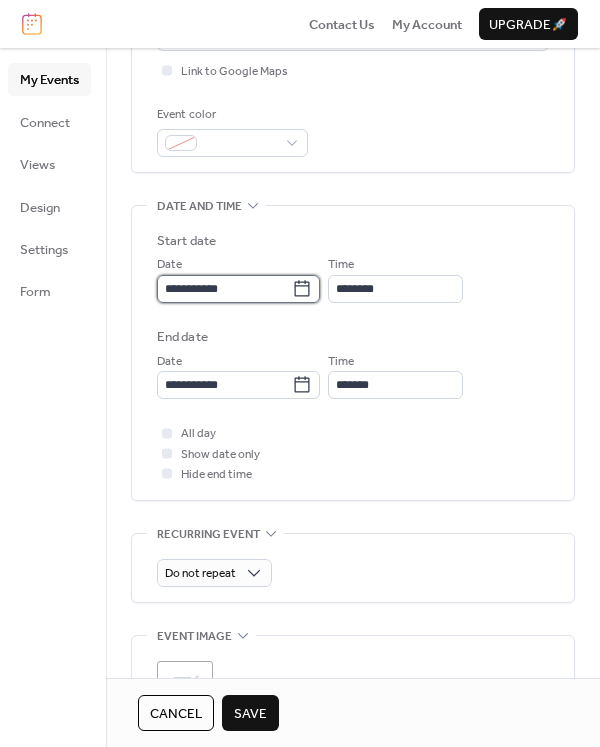click on "**********" at bounding box center (224, 289) 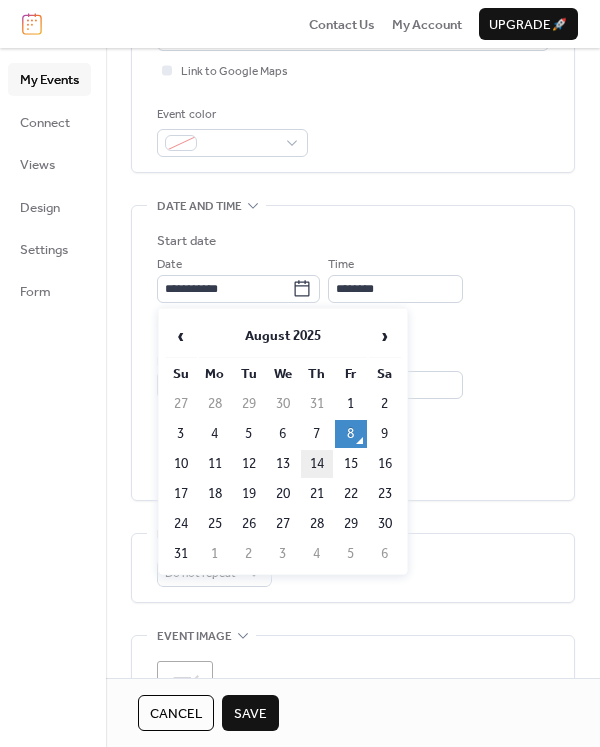 click on "14" at bounding box center [317, 464] 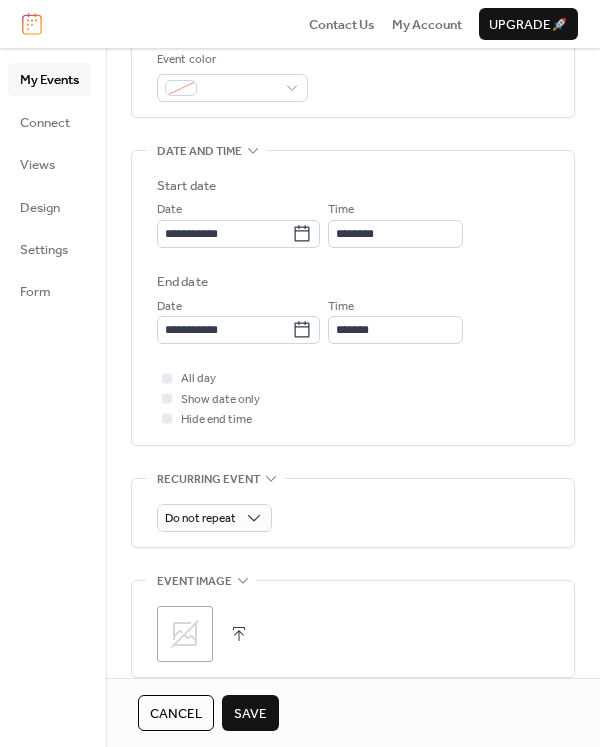 scroll, scrollTop: 547, scrollLeft: 0, axis: vertical 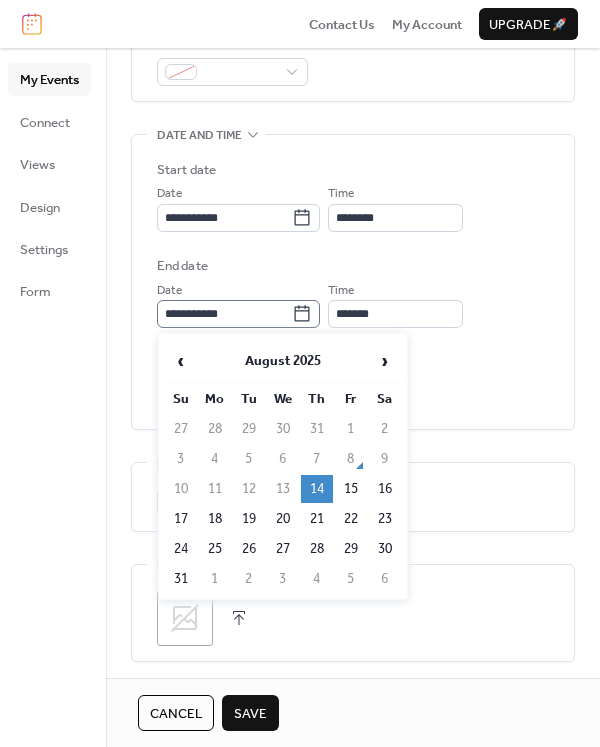click 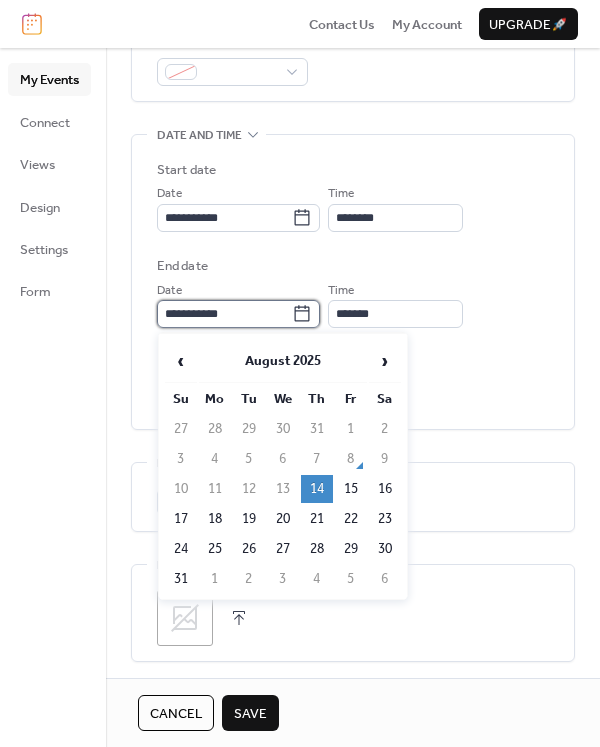 click on "**********" at bounding box center [224, 314] 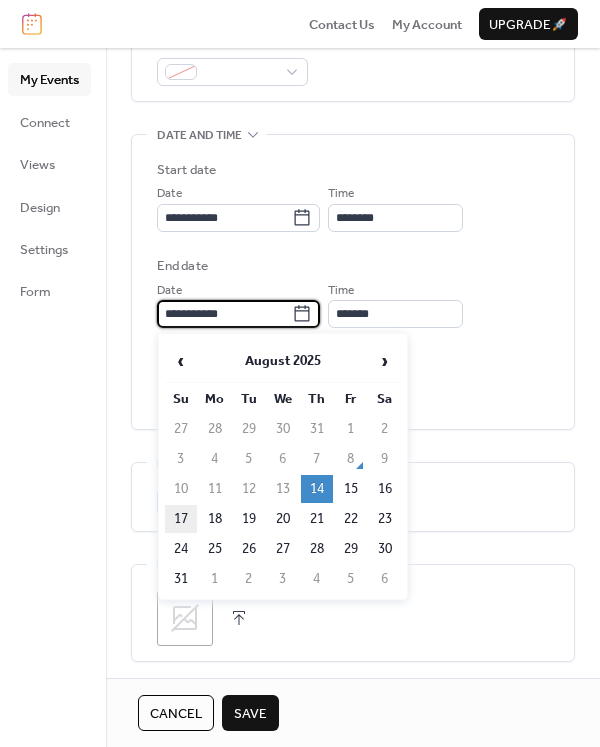 click on "17" at bounding box center (181, 519) 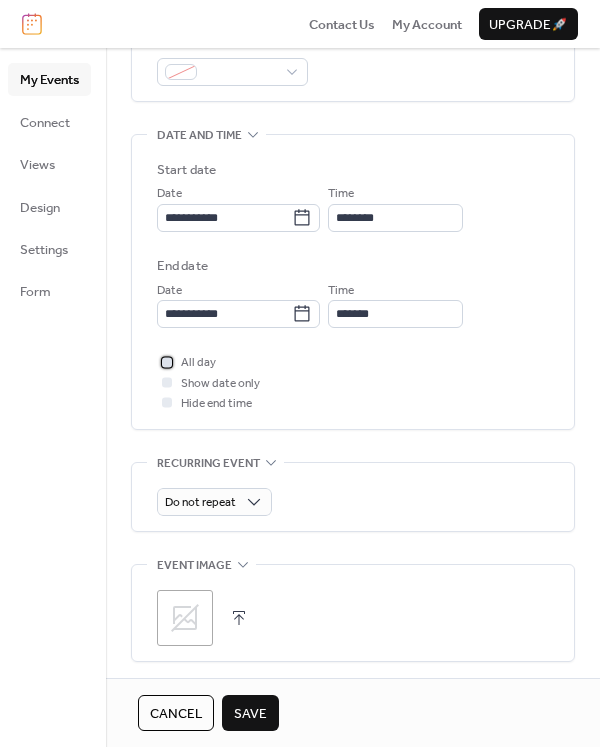 click on "All day" at bounding box center [198, 363] 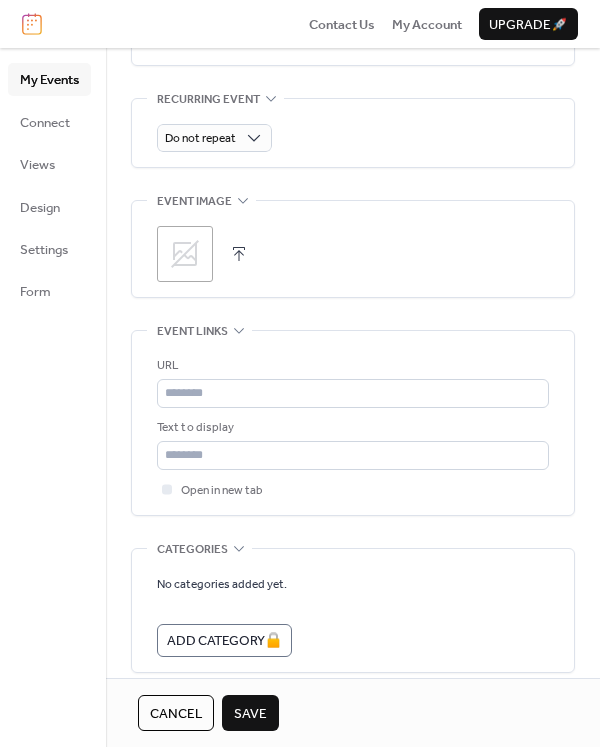 scroll, scrollTop: 921, scrollLeft: 0, axis: vertical 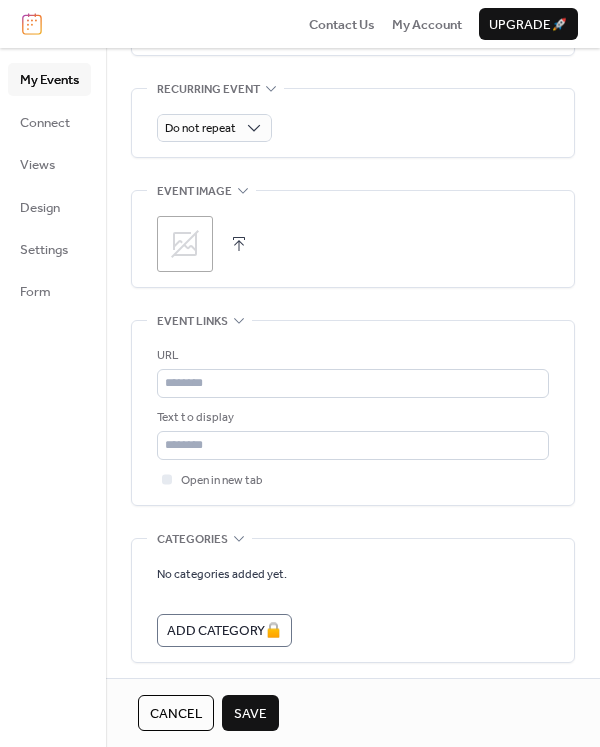 click 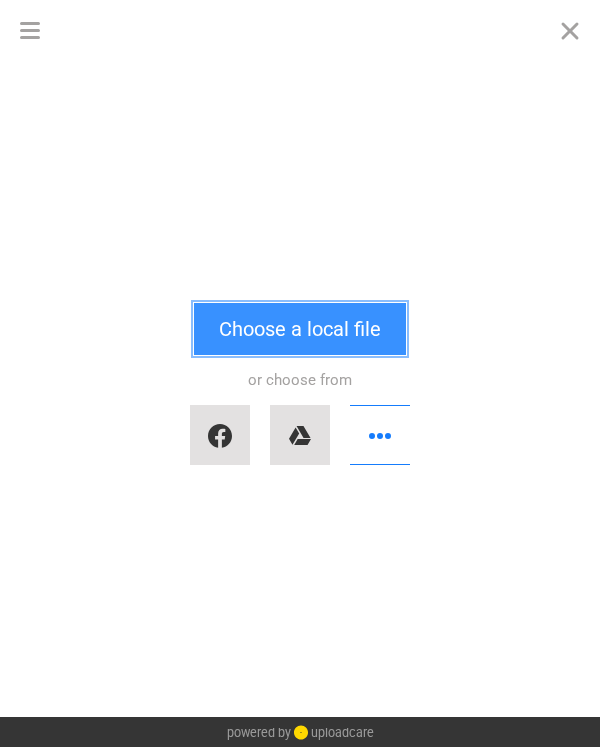 click on "Choose a local file" at bounding box center (300, 329) 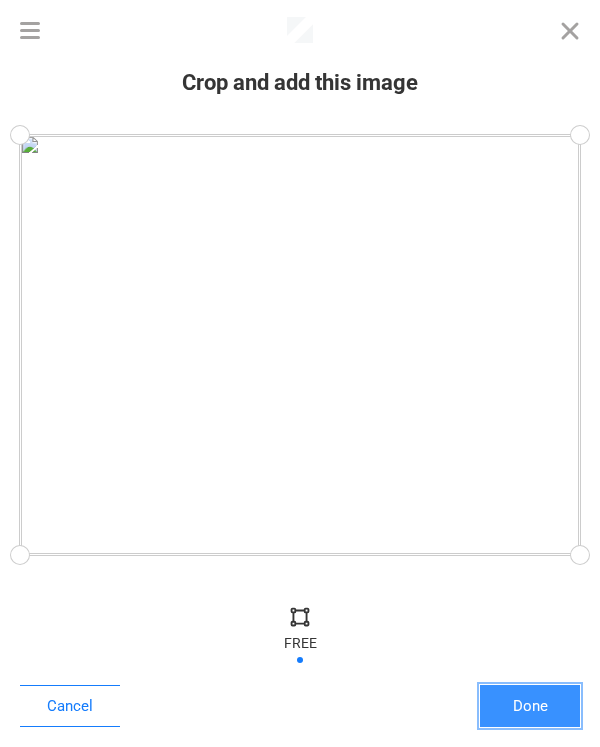 click on "Done" at bounding box center [530, 706] 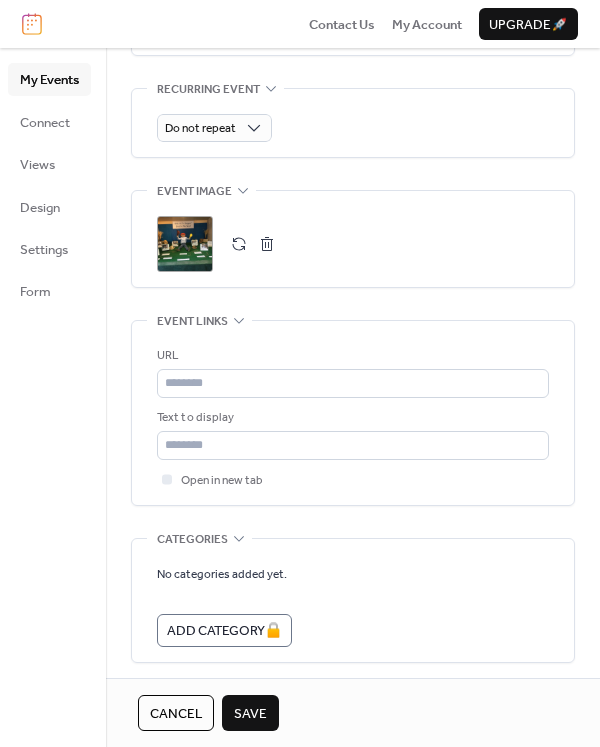 click on "Save" at bounding box center [250, 714] 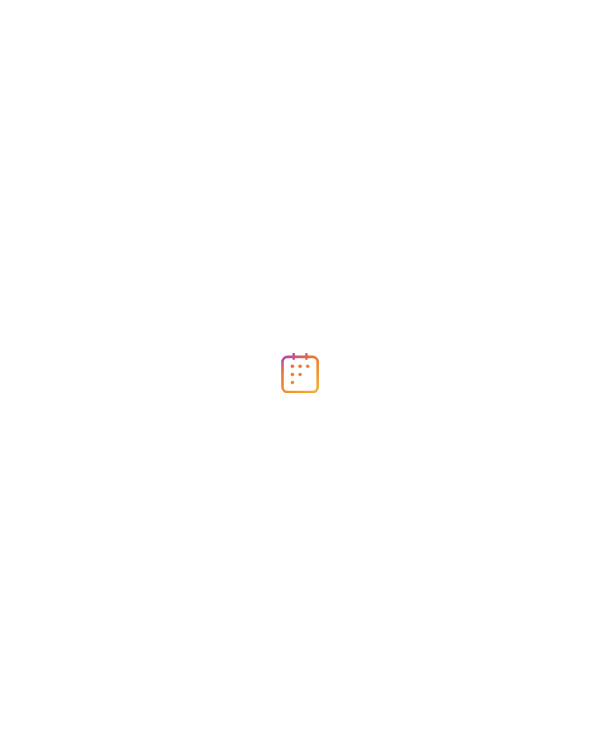 scroll, scrollTop: 0, scrollLeft: 0, axis: both 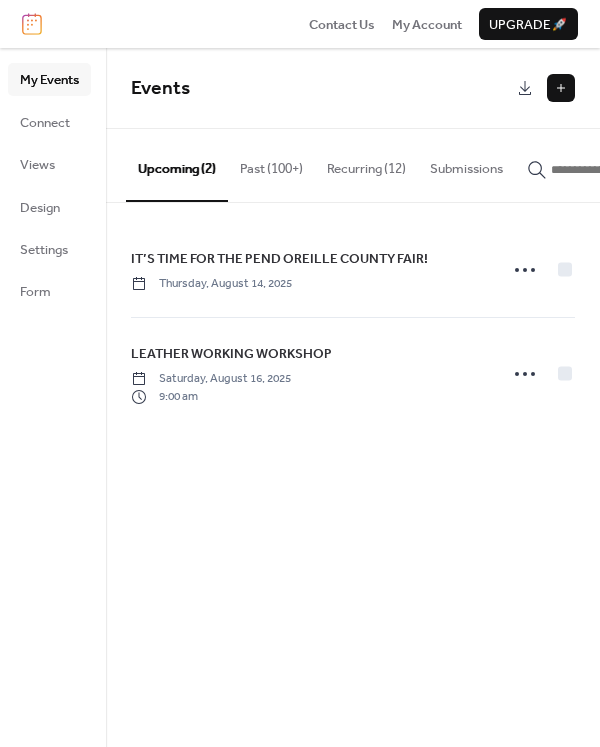 click on "Events" at bounding box center (321, 89) 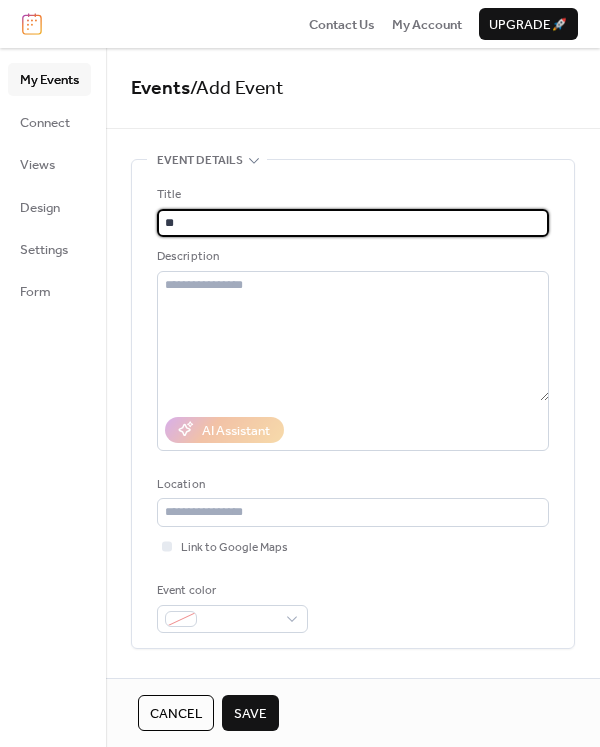 type on "*" 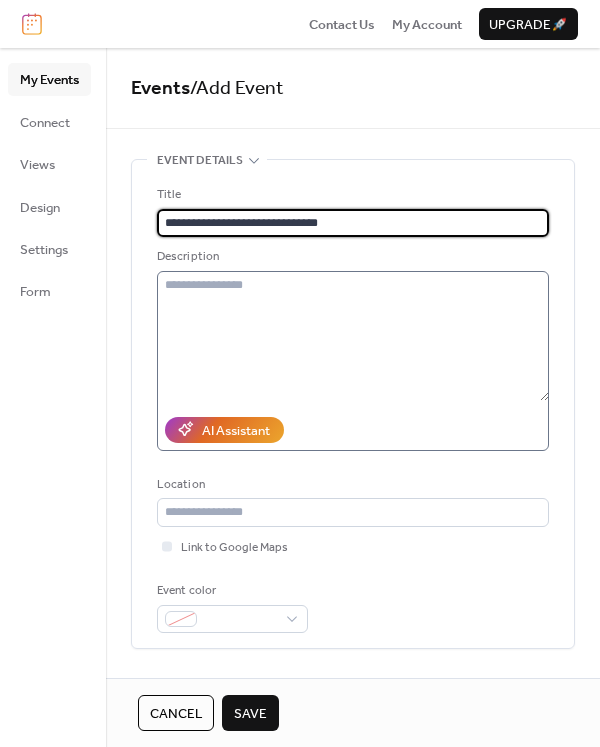 type on "**********" 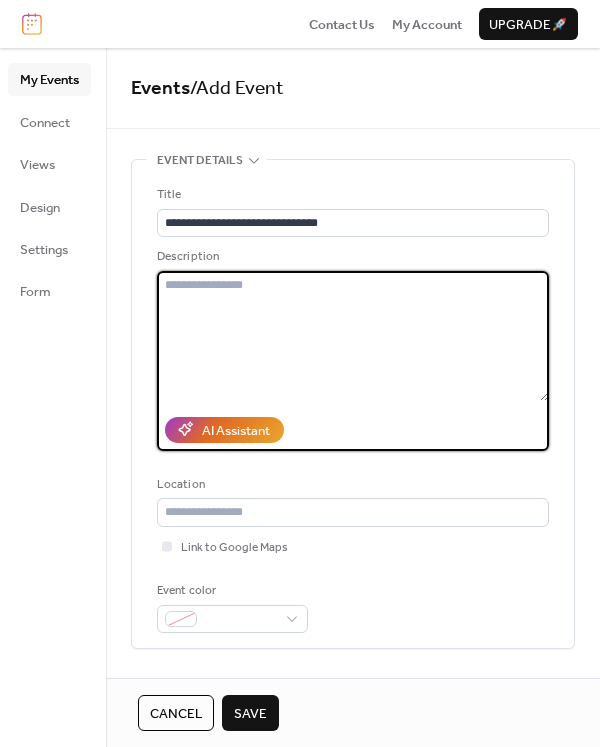 click at bounding box center (353, 336) 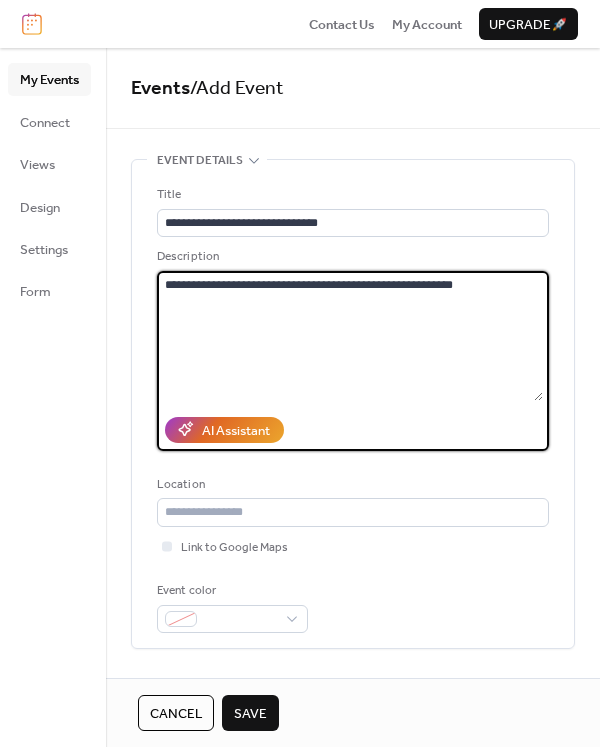 click on "**********" at bounding box center (350, 336) 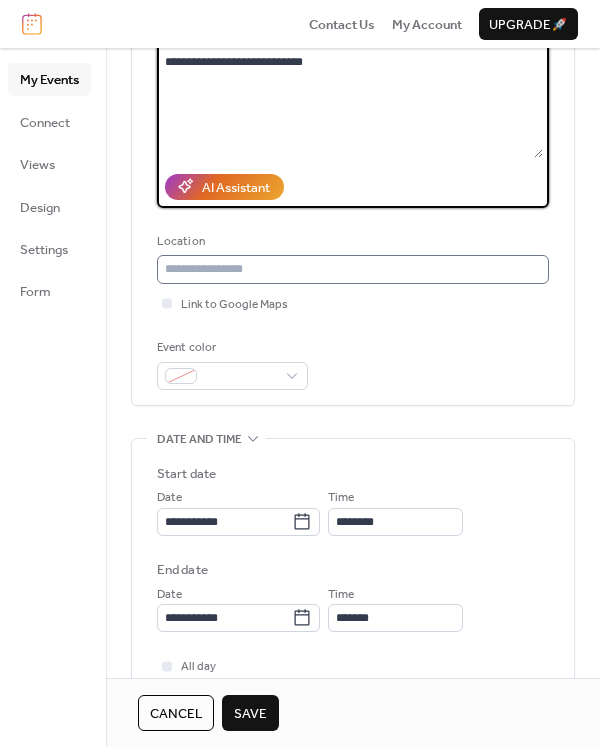 scroll, scrollTop: 260, scrollLeft: 0, axis: vertical 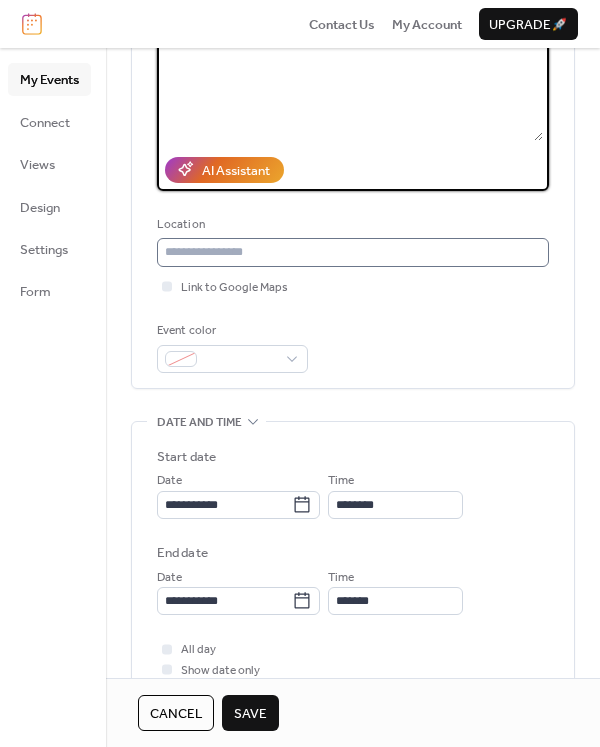 type on "**********" 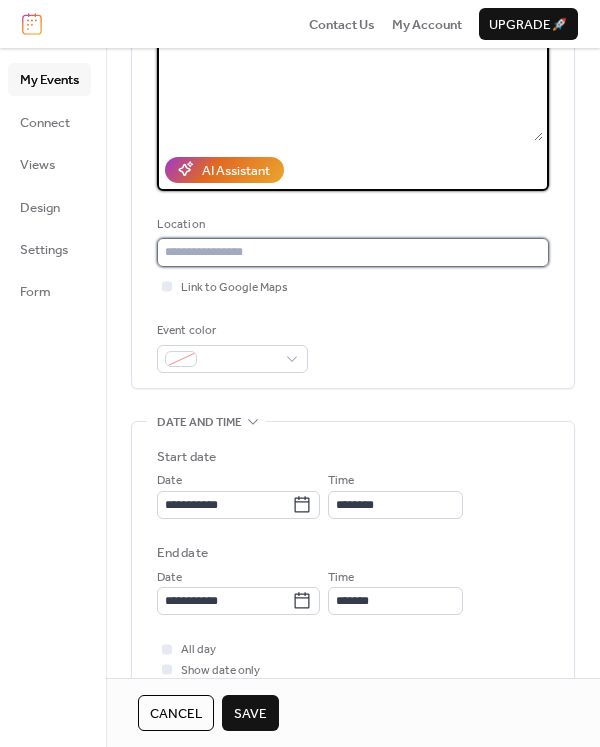 click at bounding box center (353, 252) 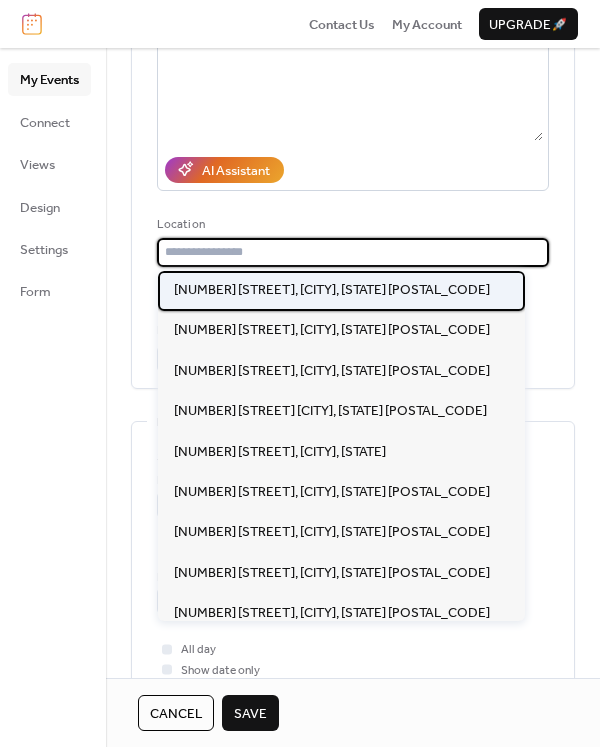 click on "7  Camden Rd., Elk, WA 99009" at bounding box center [332, 290] 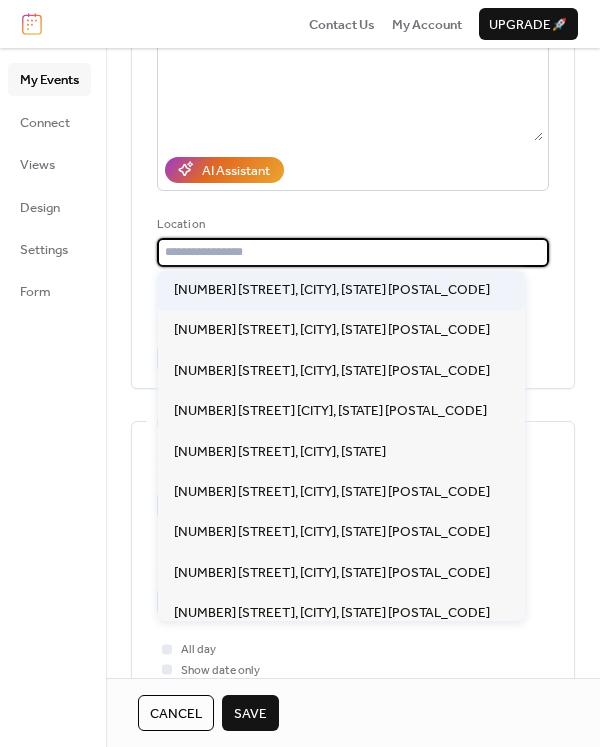 type on "**********" 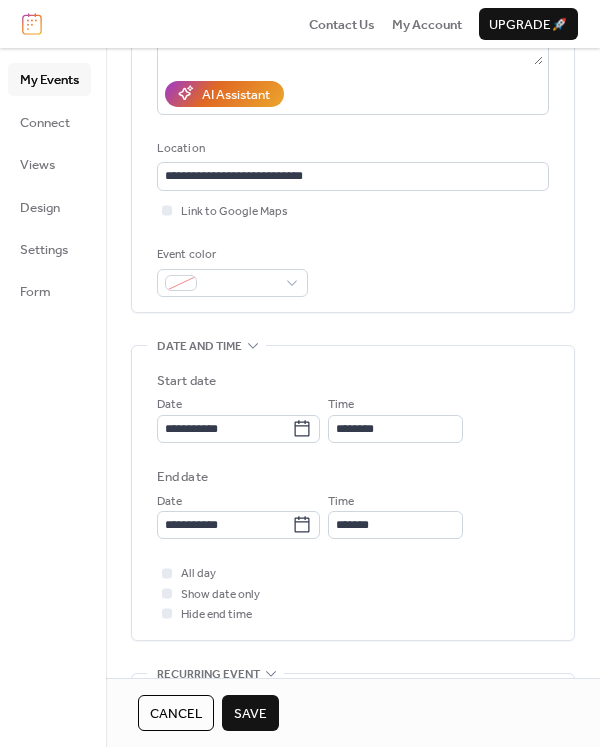 scroll, scrollTop: 340, scrollLeft: 0, axis: vertical 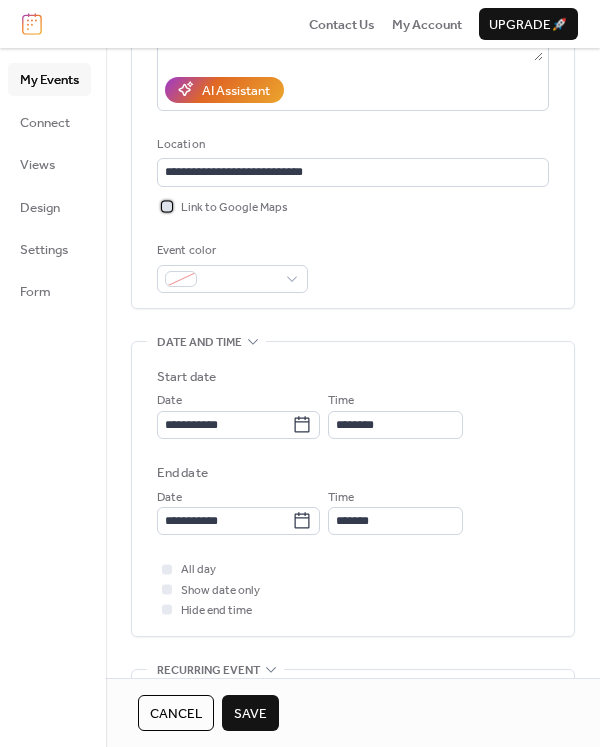 click at bounding box center (167, 206) 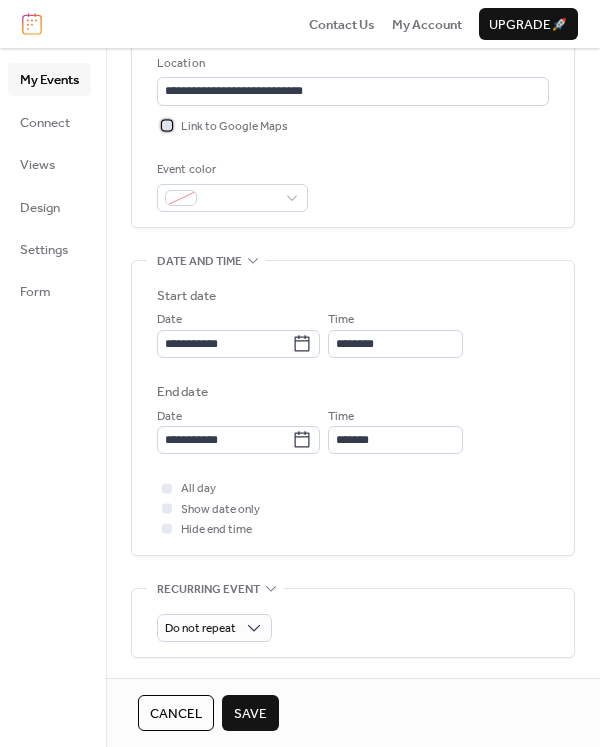 scroll, scrollTop: 443, scrollLeft: 0, axis: vertical 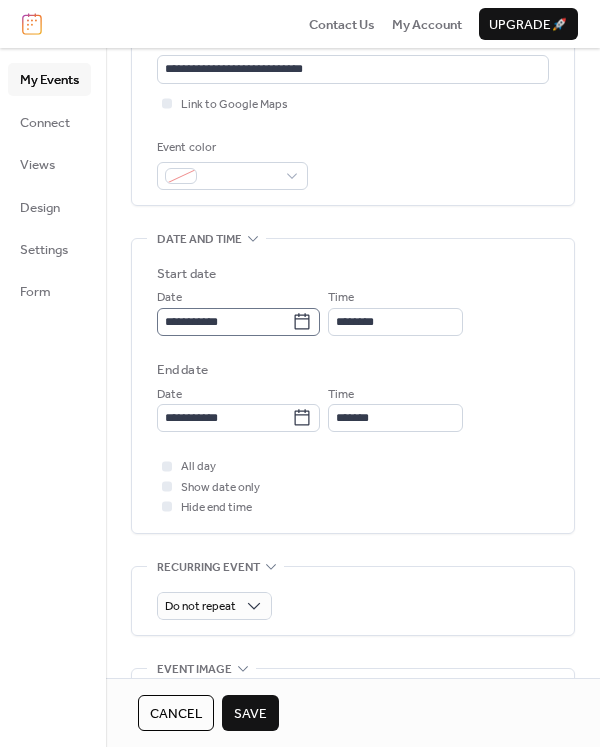 click 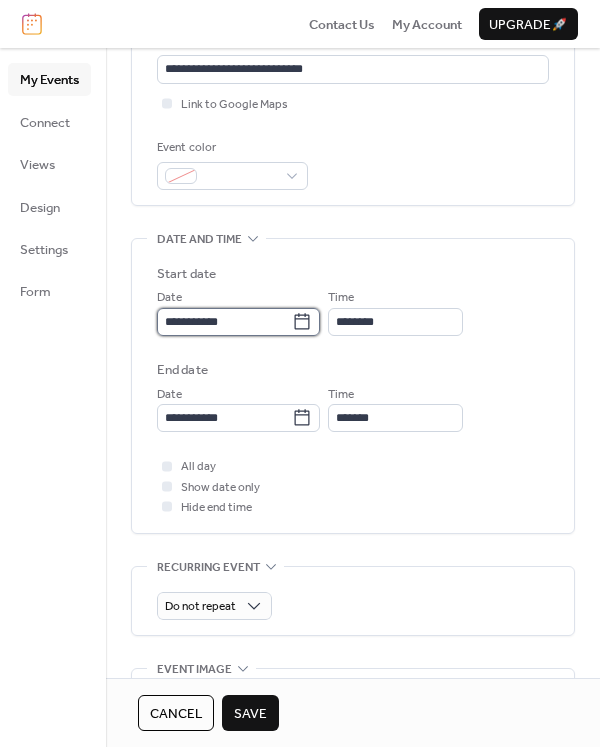 click on "**********" at bounding box center [224, 322] 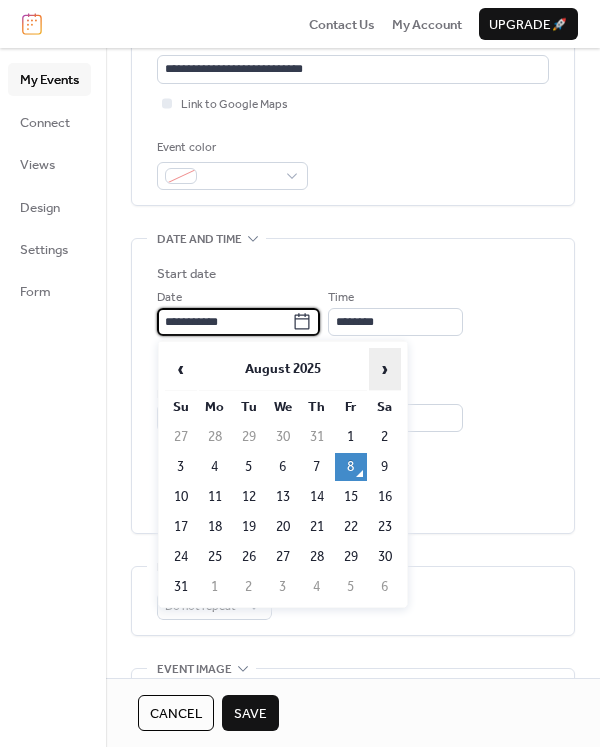 click on "›" at bounding box center [385, 369] 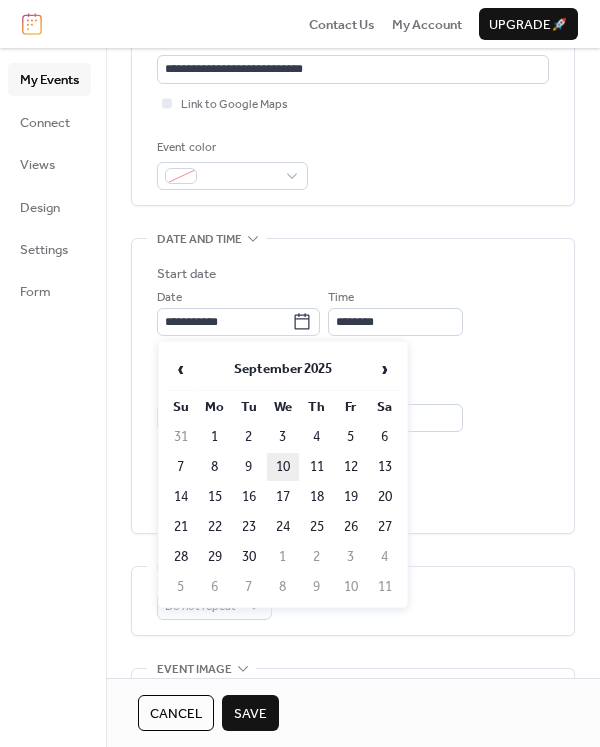 click on "10" at bounding box center [283, 467] 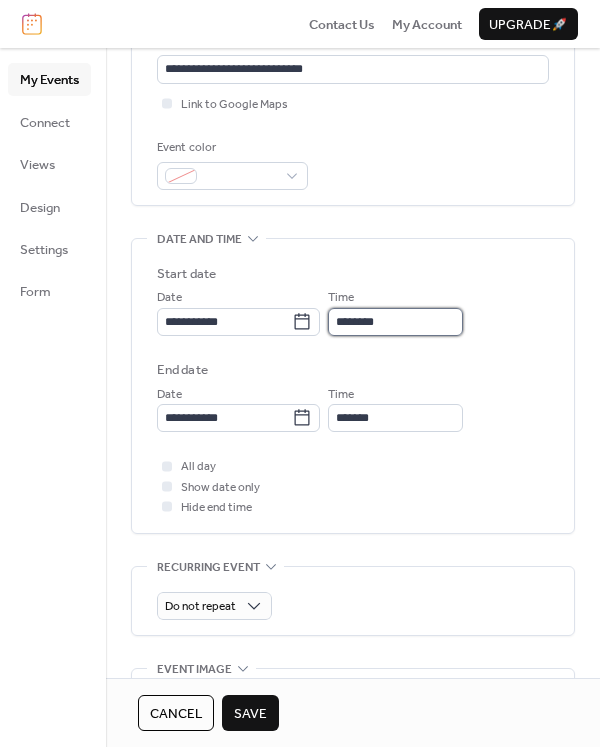 click on "********" at bounding box center [395, 322] 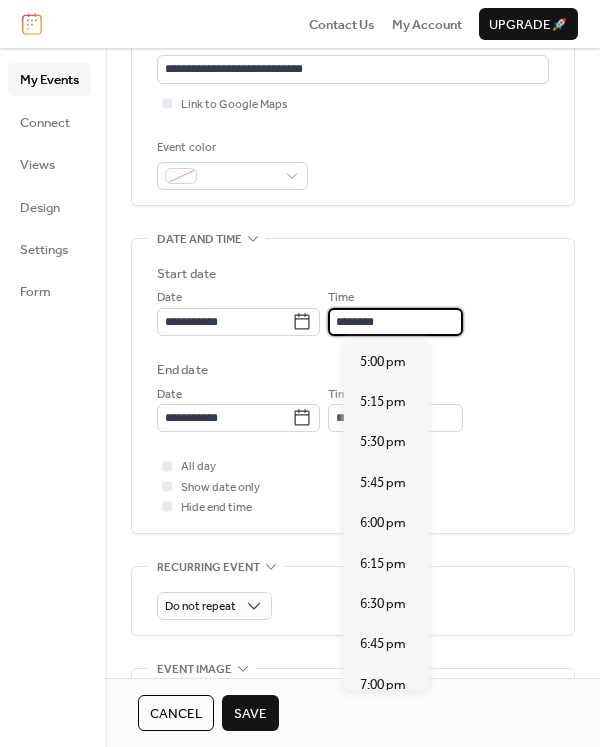 scroll, scrollTop: 2772, scrollLeft: 0, axis: vertical 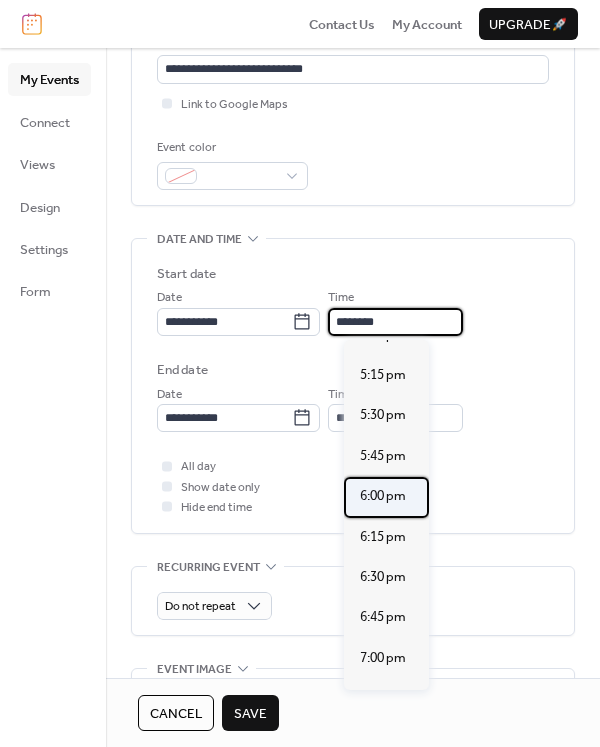 click on "6:00 pm" at bounding box center (383, 496) 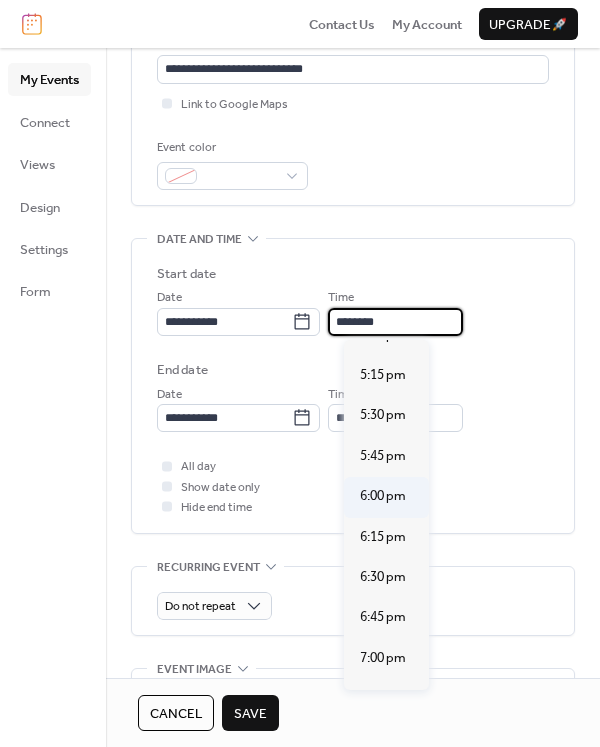 type on "*******" 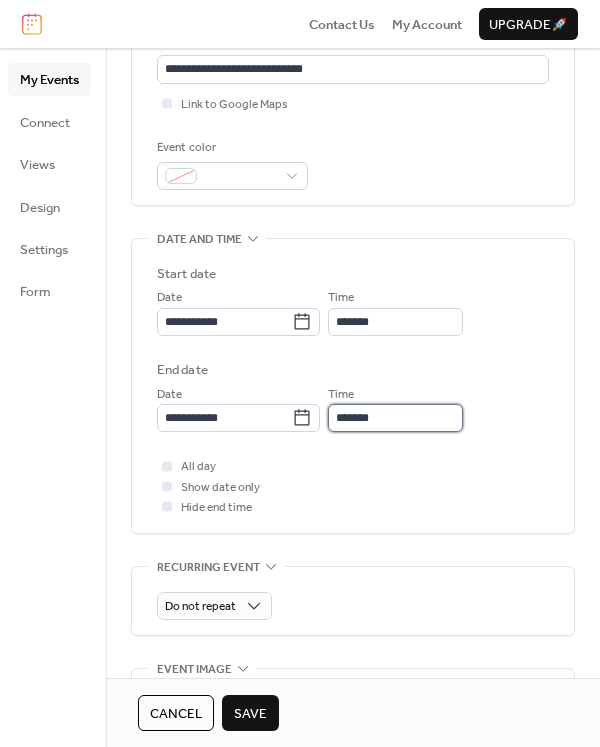 click on "*******" at bounding box center (395, 418) 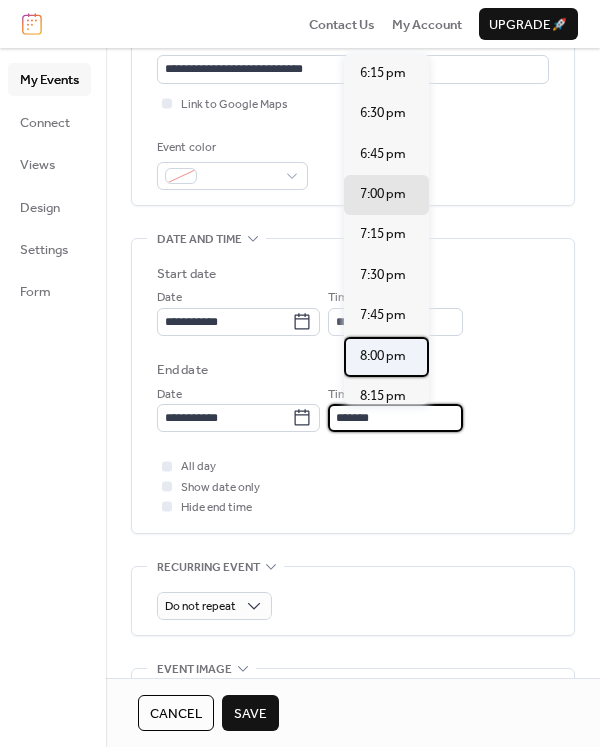 click on "8:00 pm" at bounding box center (383, 356) 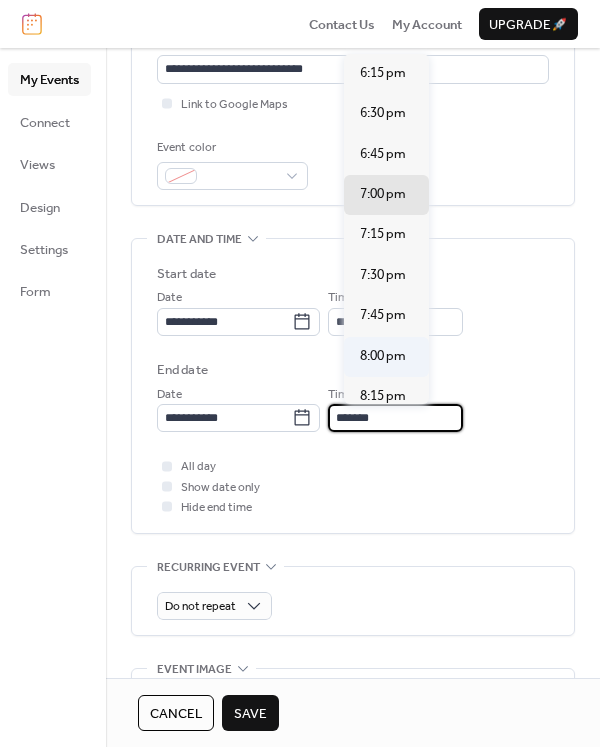 type on "*******" 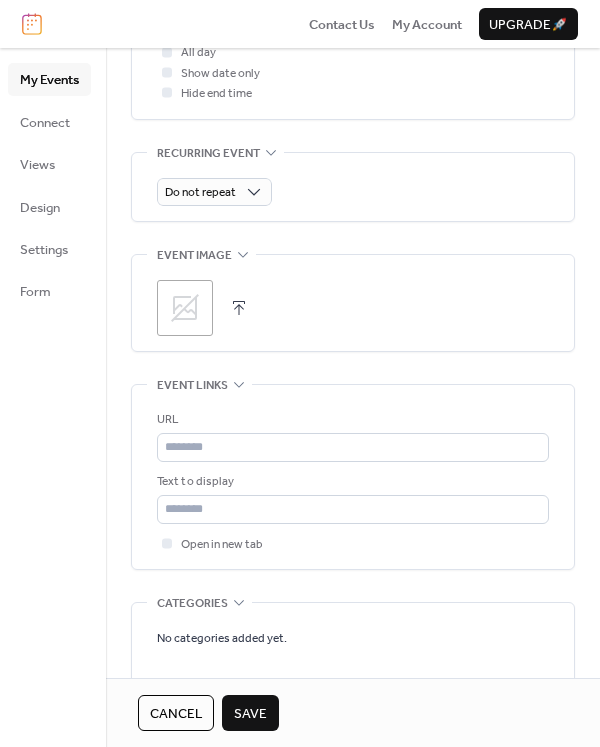 scroll, scrollTop: 855, scrollLeft: 0, axis: vertical 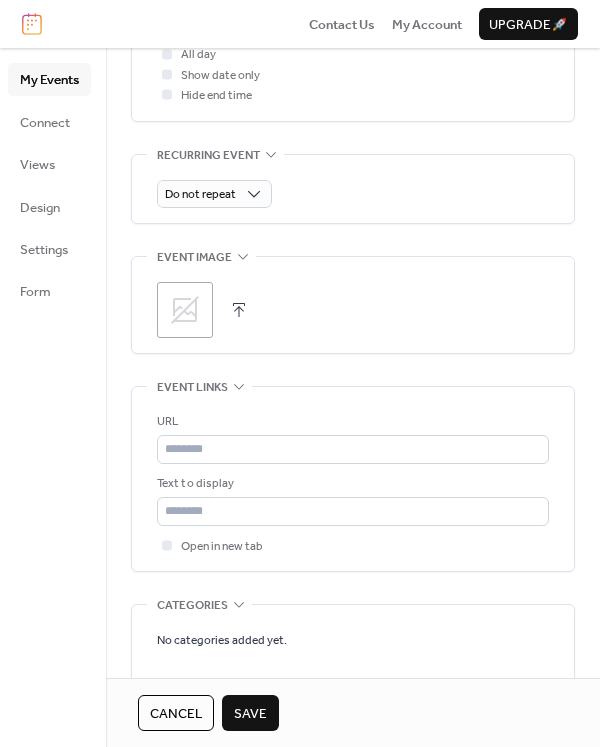 click at bounding box center (239, 310) 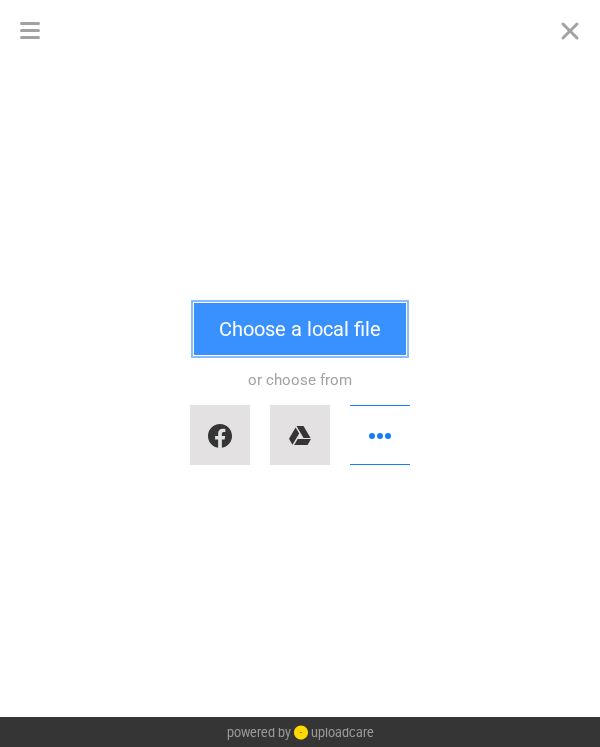 click on "Choose a local file" at bounding box center [300, 329] 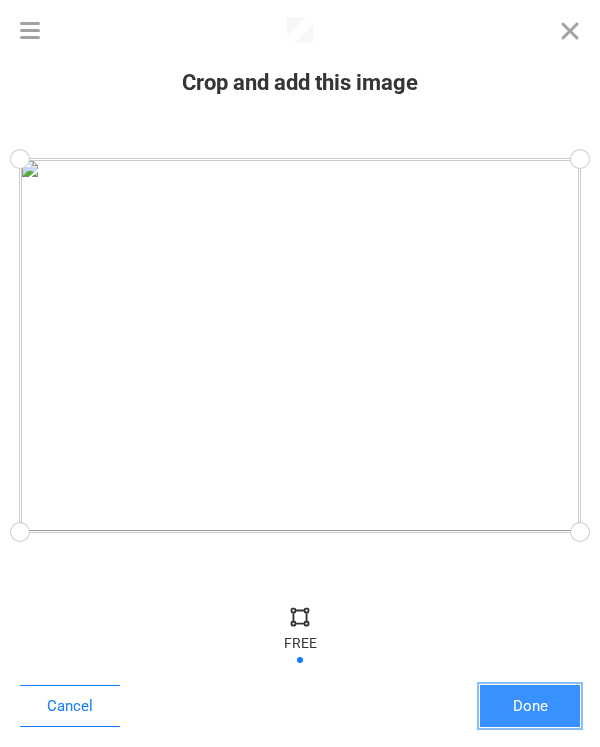 click on "Done" at bounding box center [530, 706] 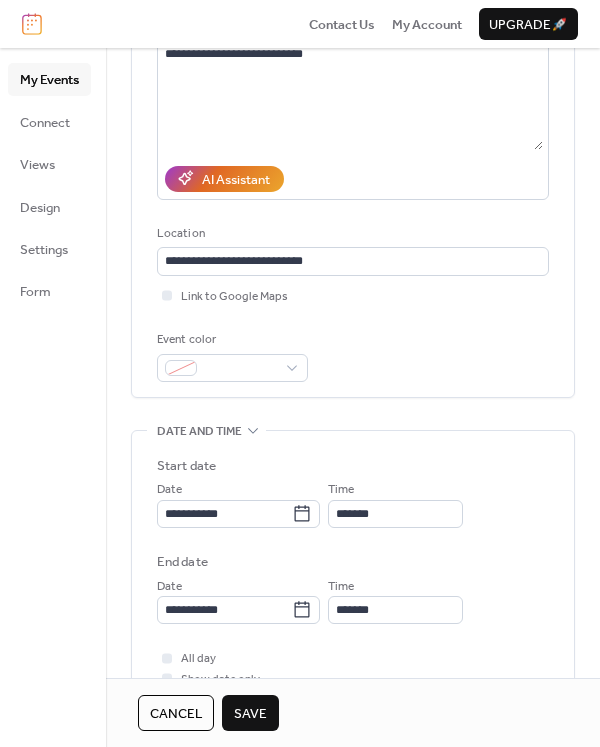 scroll, scrollTop: 301, scrollLeft: 0, axis: vertical 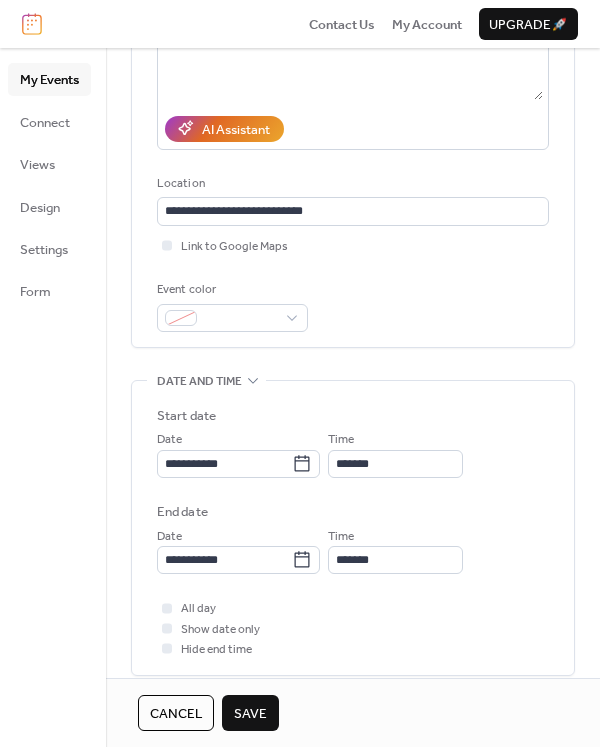 click on "Save" at bounding box center (250, 714) 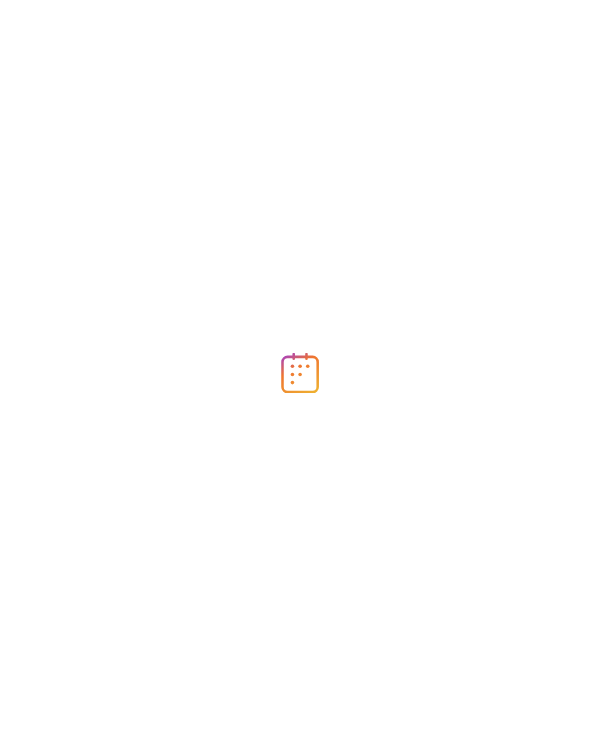 scroll, scrollTop: 0, scrollLeft: 0, axis: both 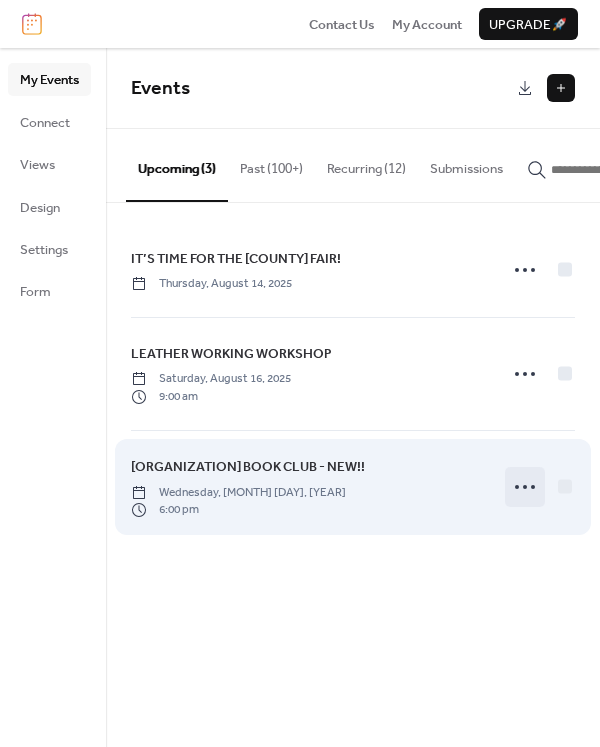 click 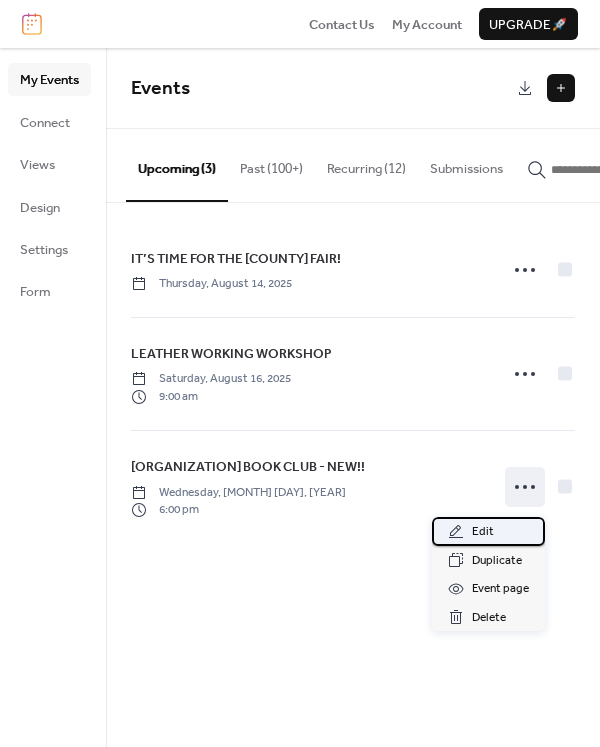 click on "Edit" at bounding box center [483, 532] 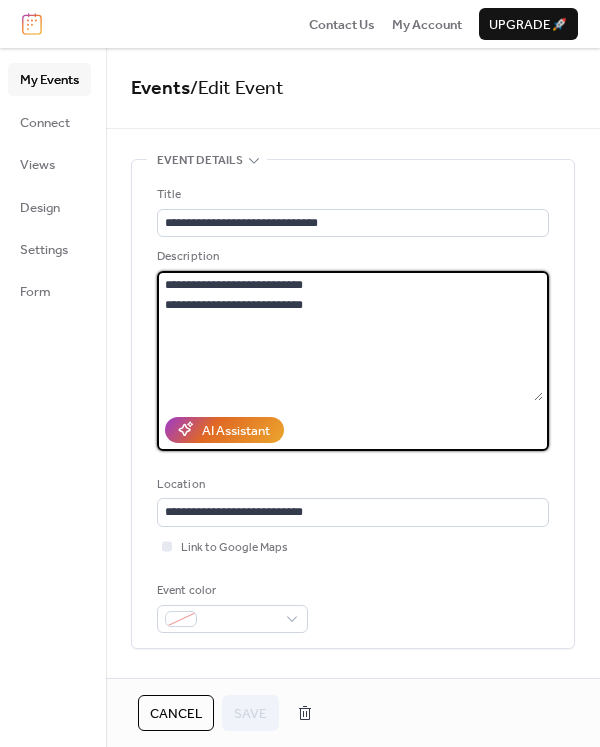 drag, startPoint x: 164, startPoint y: 282, endPoint x: 357, endPoint y: 315, distance: 195.80092 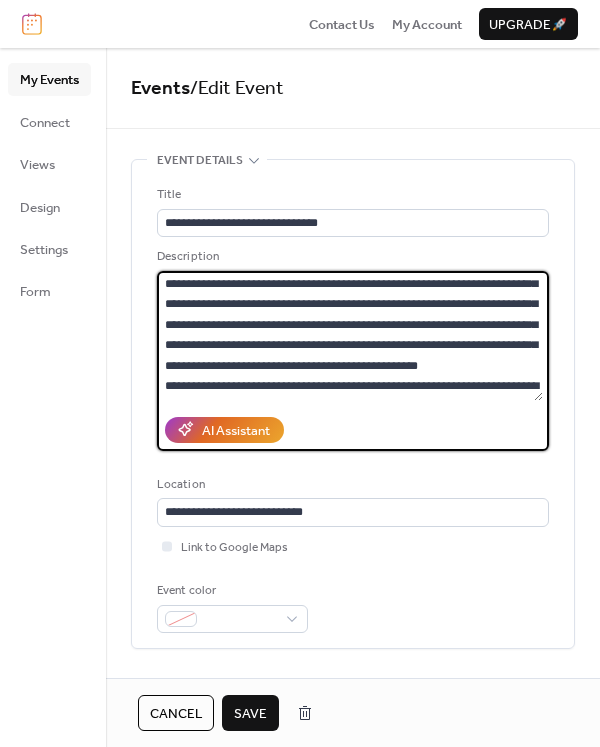 scroll, scrollTop: 0, scrollLeft: 0, axis: both 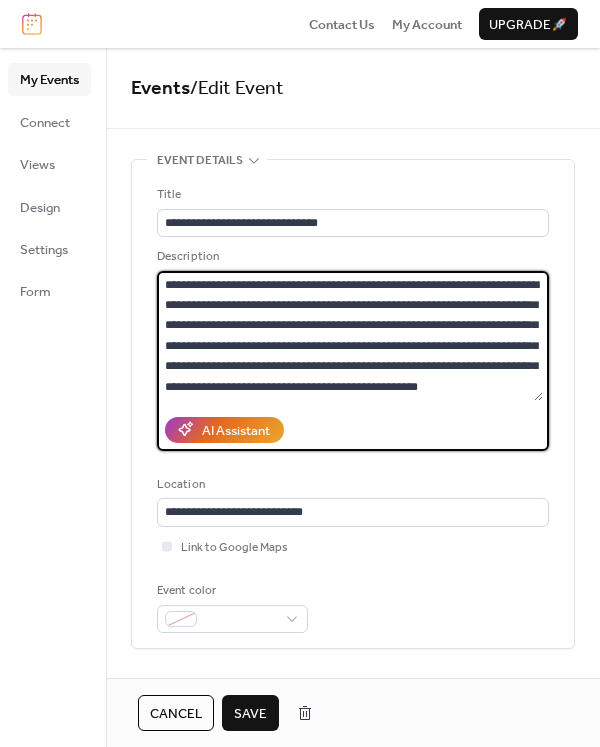 click on "**********" at bounding box center [350, 336] 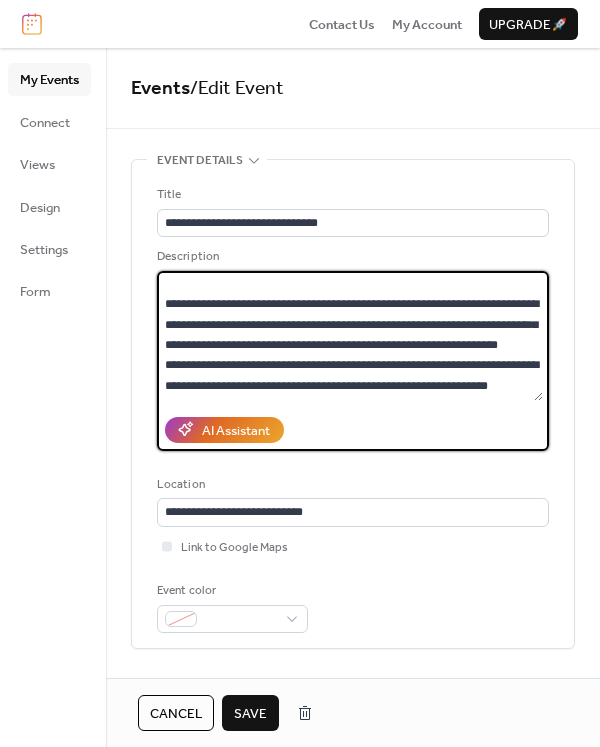 scroll, scrollTop: 81, scrollLeft: 0, axis: vertical 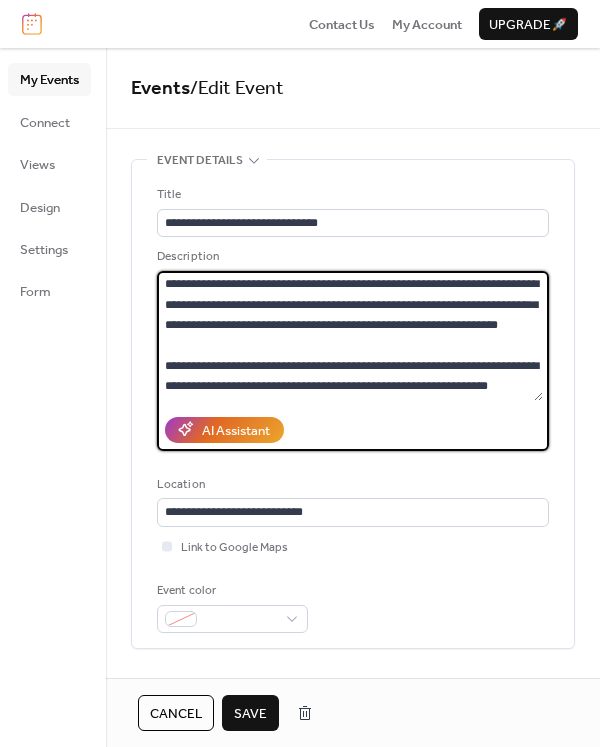 drag, startPoint x: 352, startPoint y: 364, endPoint x: 213, endPoint y: 366, distance: 139.01439 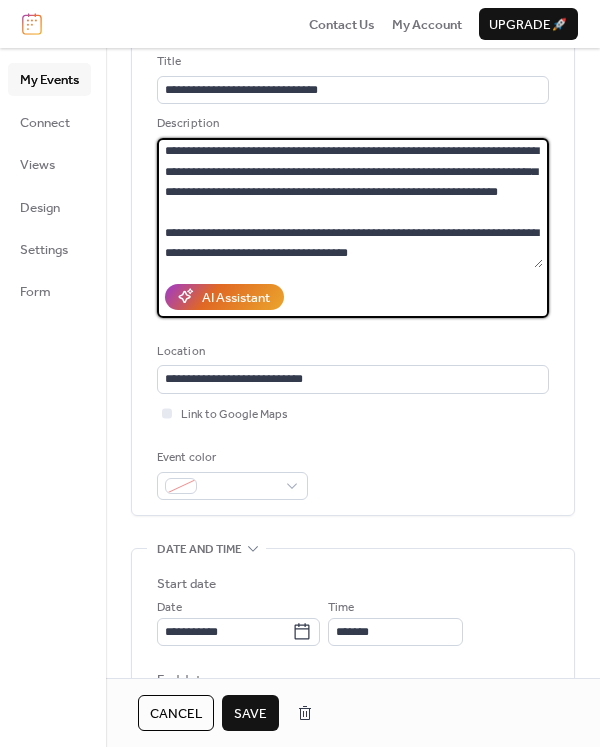 scroll, scrollTop: 0, scrollLeft: 0, axis: both 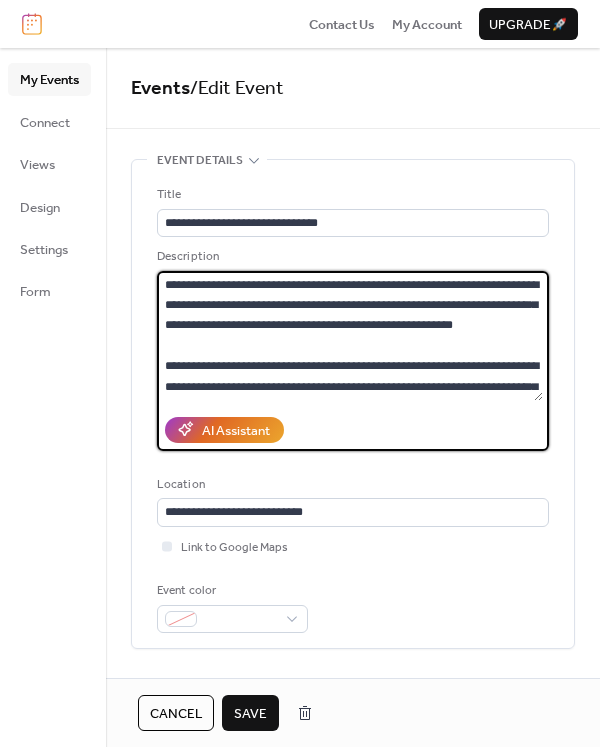 type on "**********" 